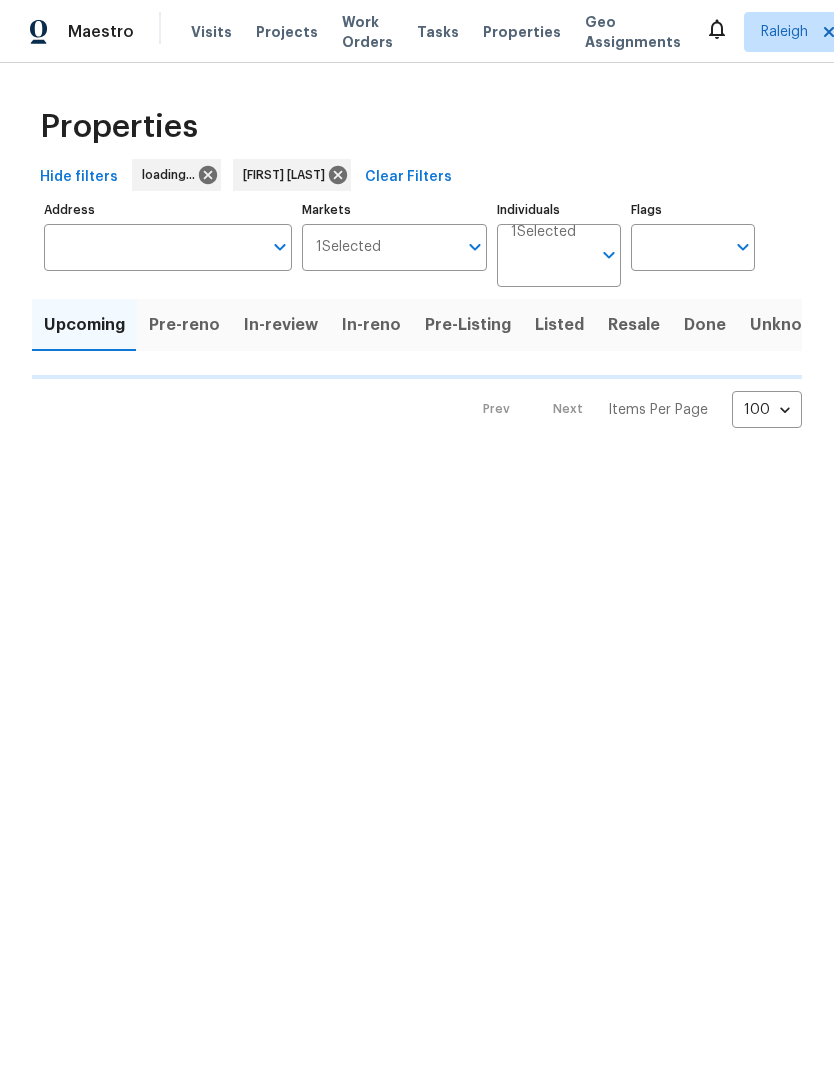 scroll, scrollTop: 0, scrollLeft: 0, axis: both 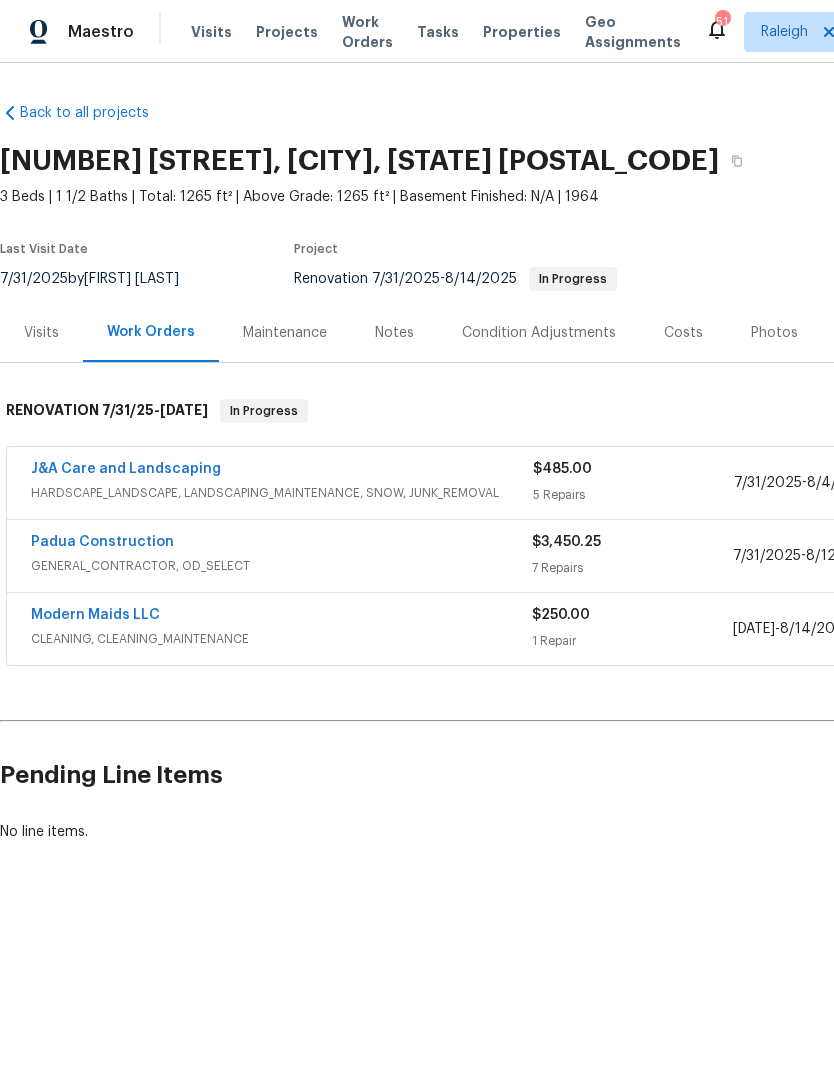 click on "J&A Care and Landscaping" at bounding box center (126, 469) 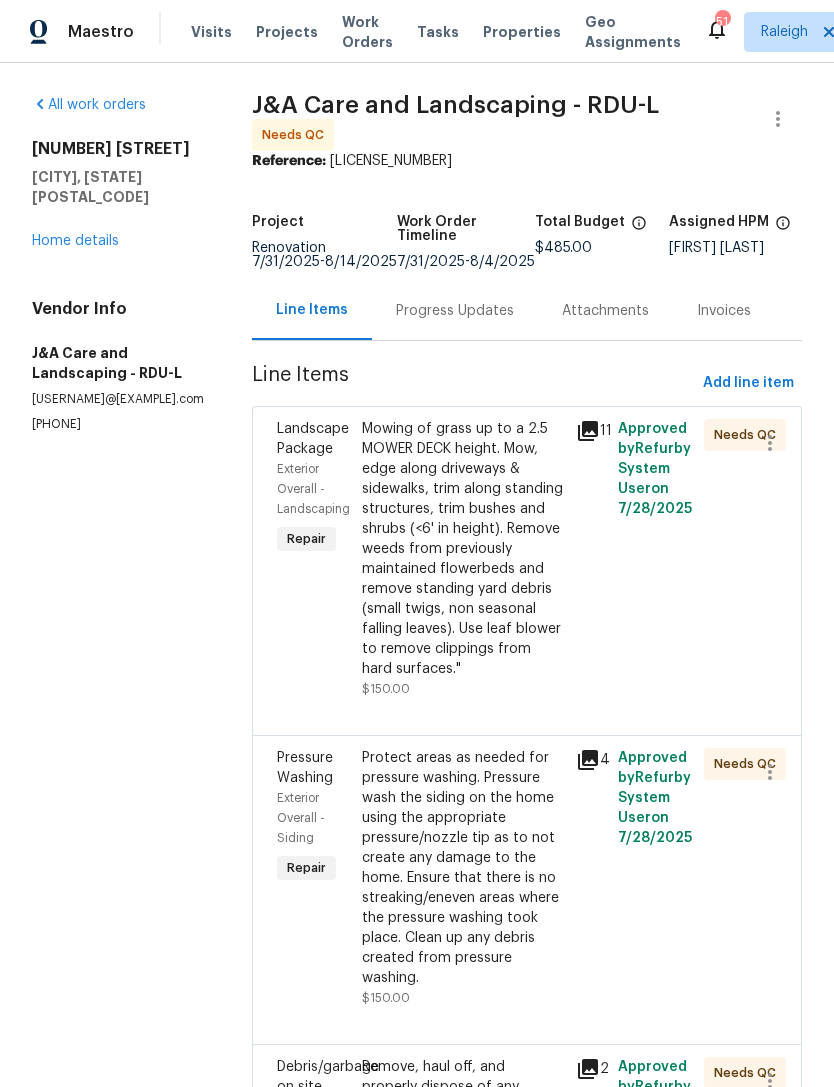 click on "Mowing of grass up to a 2.5 MOWER DECK height. Mow, edge along driveways & sidewalks, trim along standing structures, trim bushes and shrubs (<6' in height). Remove weeds from previously maintained flowerbeds and remove standing yard debris (small twigs, non seasonal falling leaves).  Use leaf blower to remove clippings from hard surfaces."" at bounding box center (462, 549) 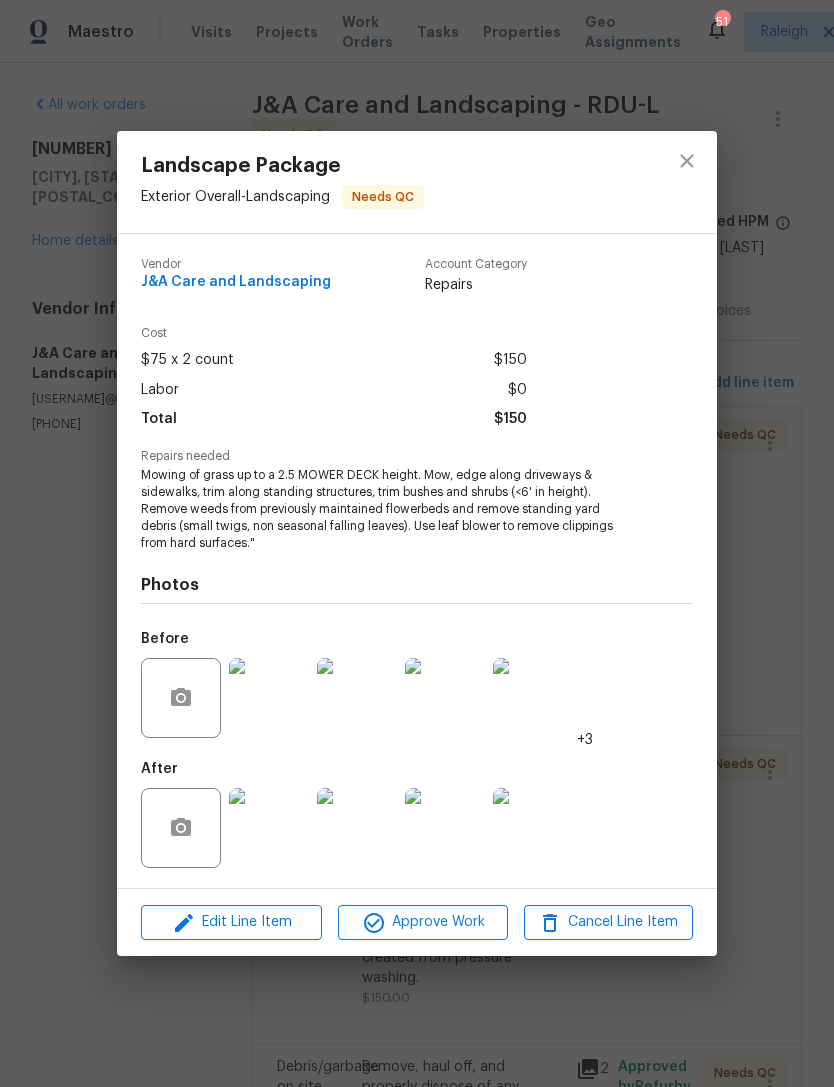 click at bounding box center [269, 828] 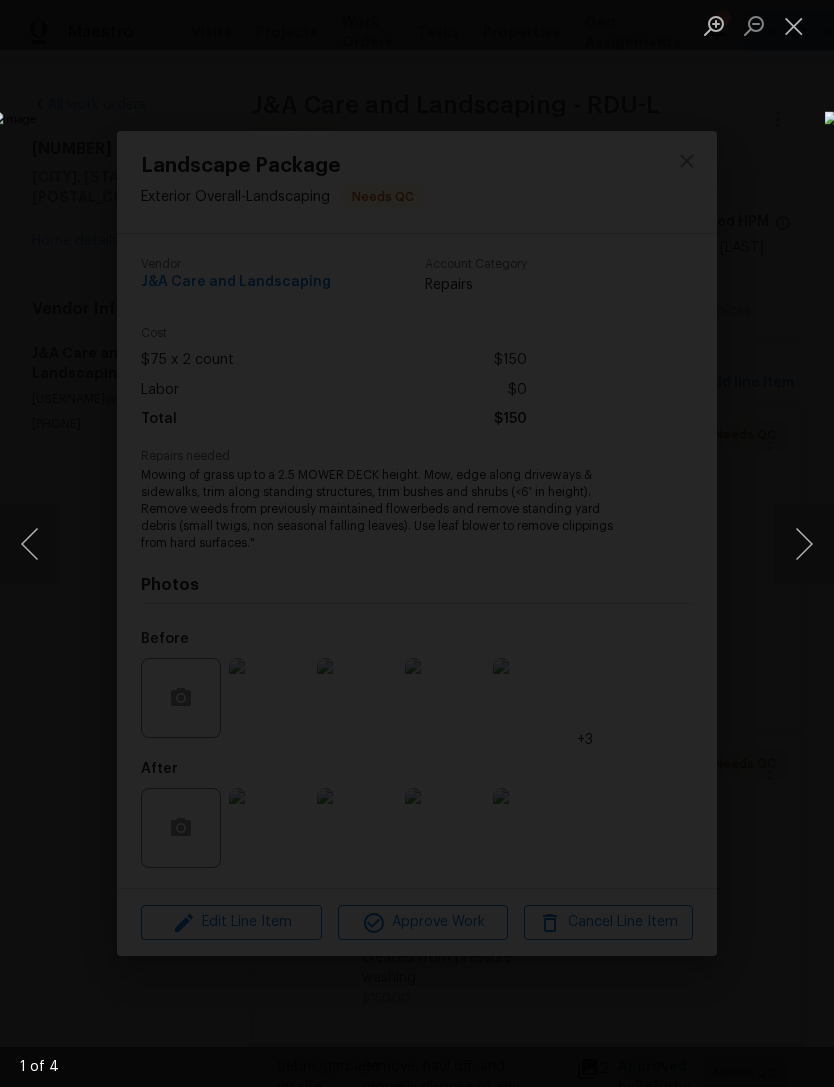 click at bounding box center (804, 544) 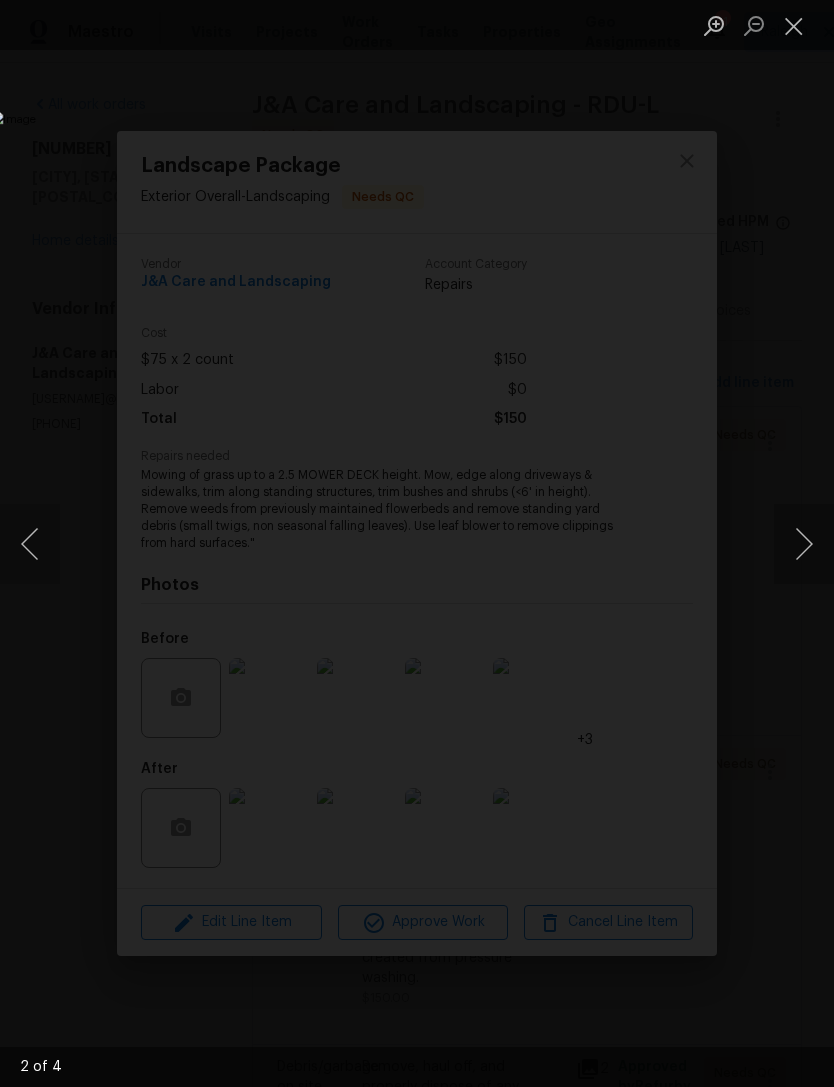 click at bounding box center (804, 544) 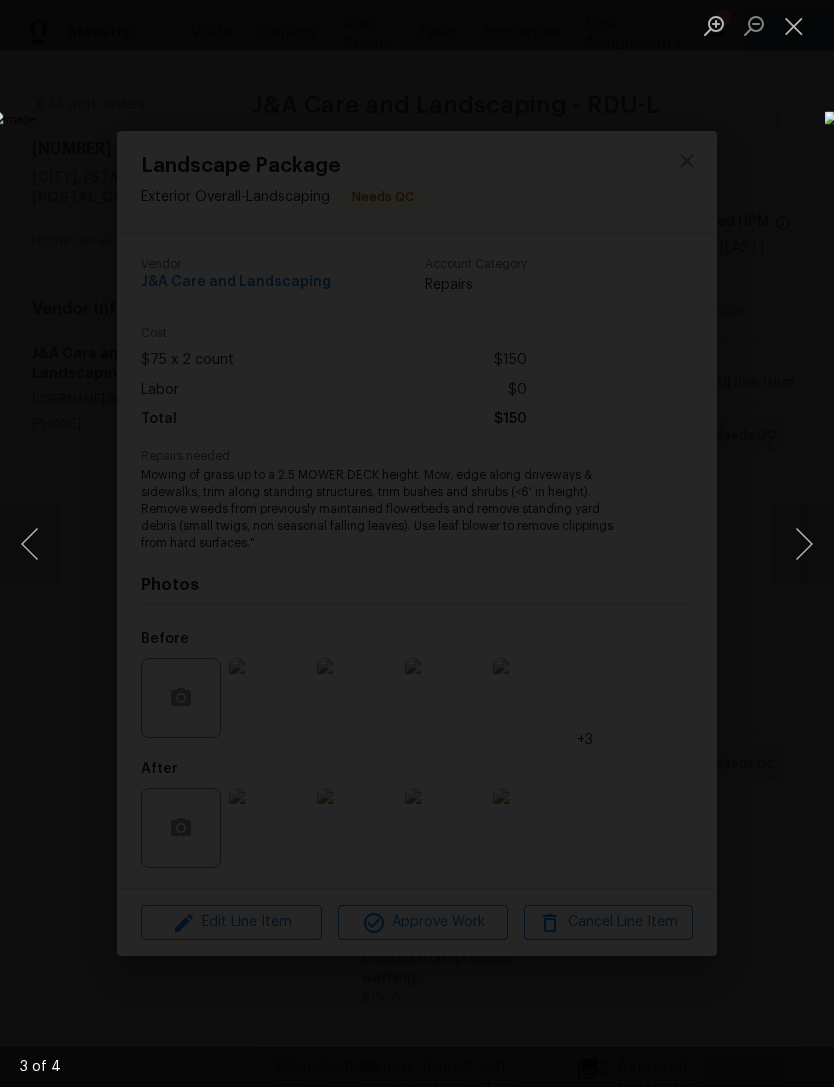 click at bounding box center (804, 544) 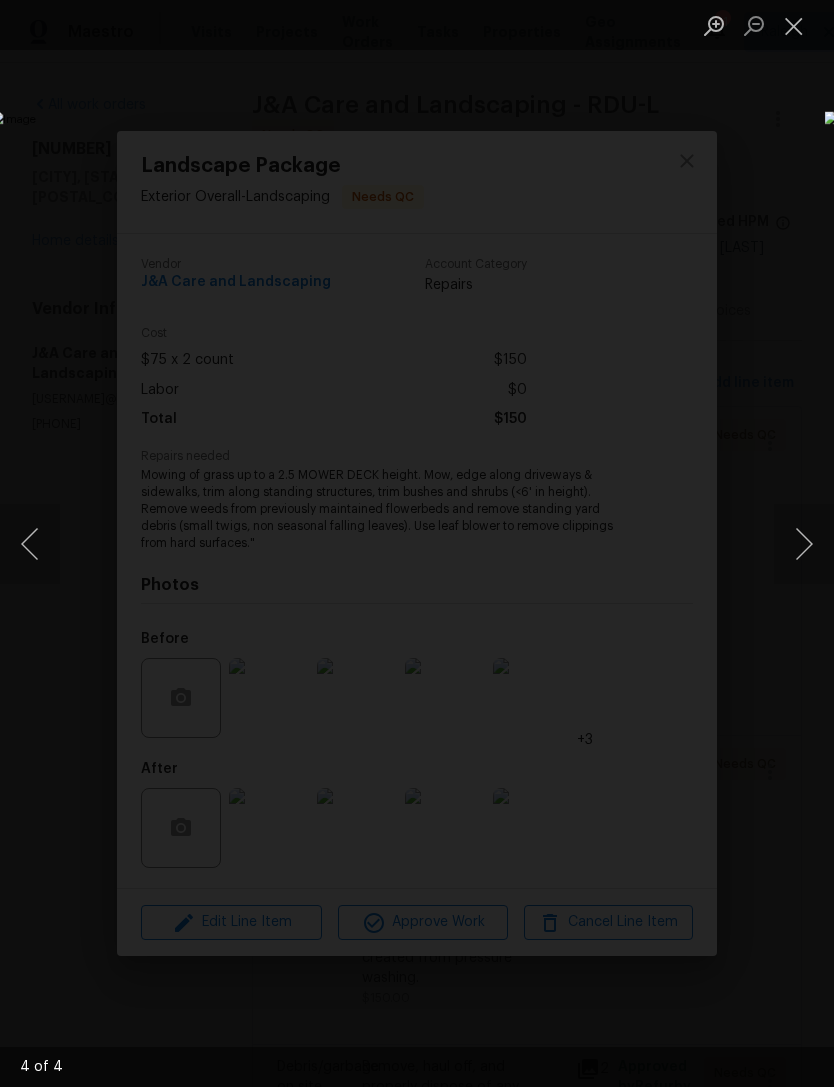 click at bounding box center (804, 544) 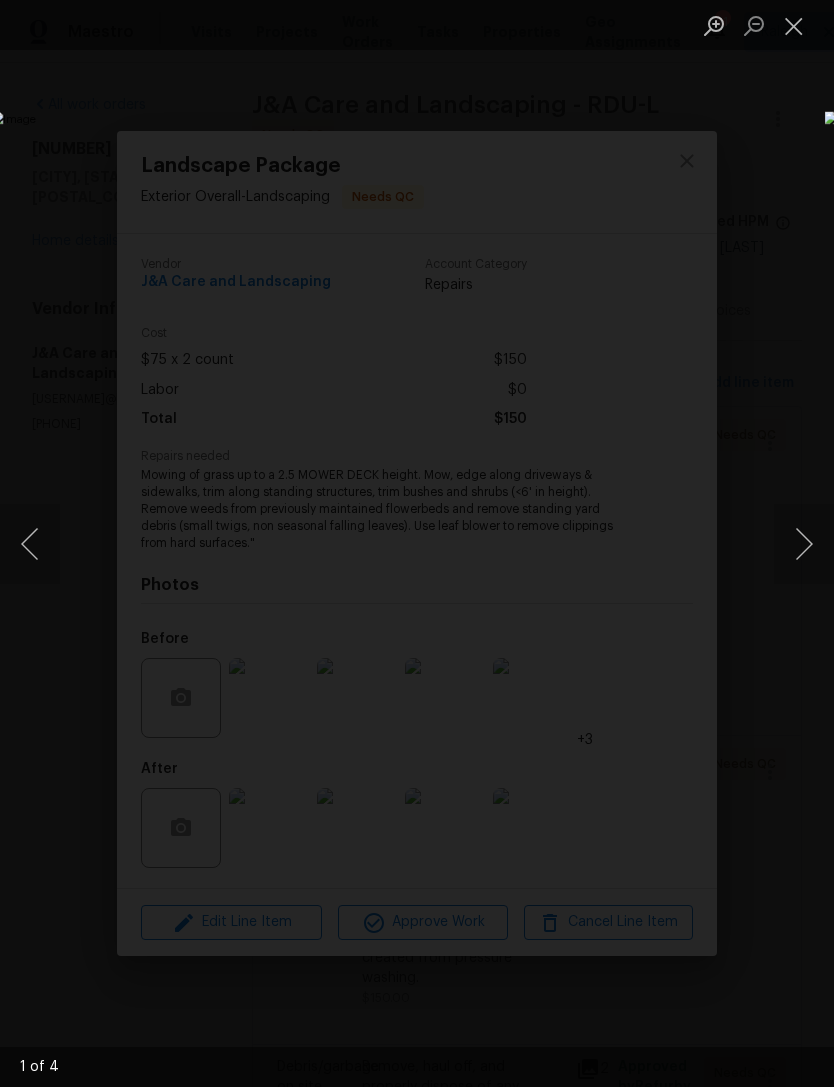 click at bounding box center (804, 544) 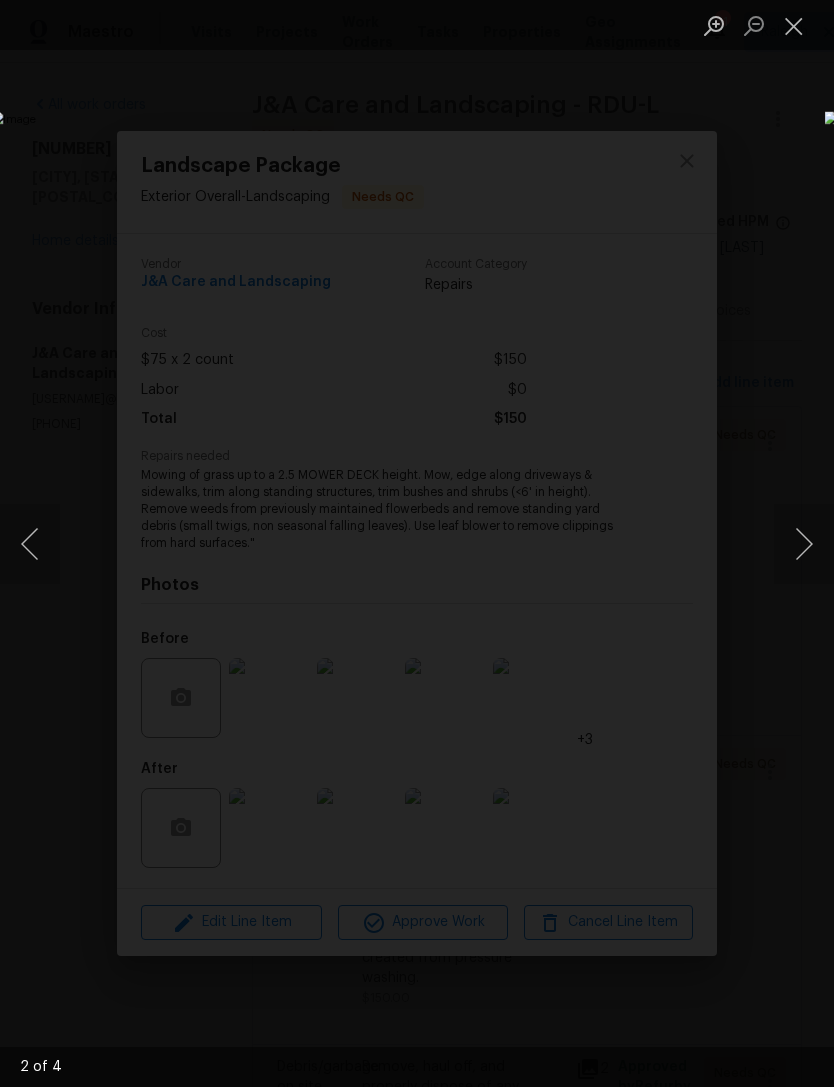 click at bounding box center (804, 544) 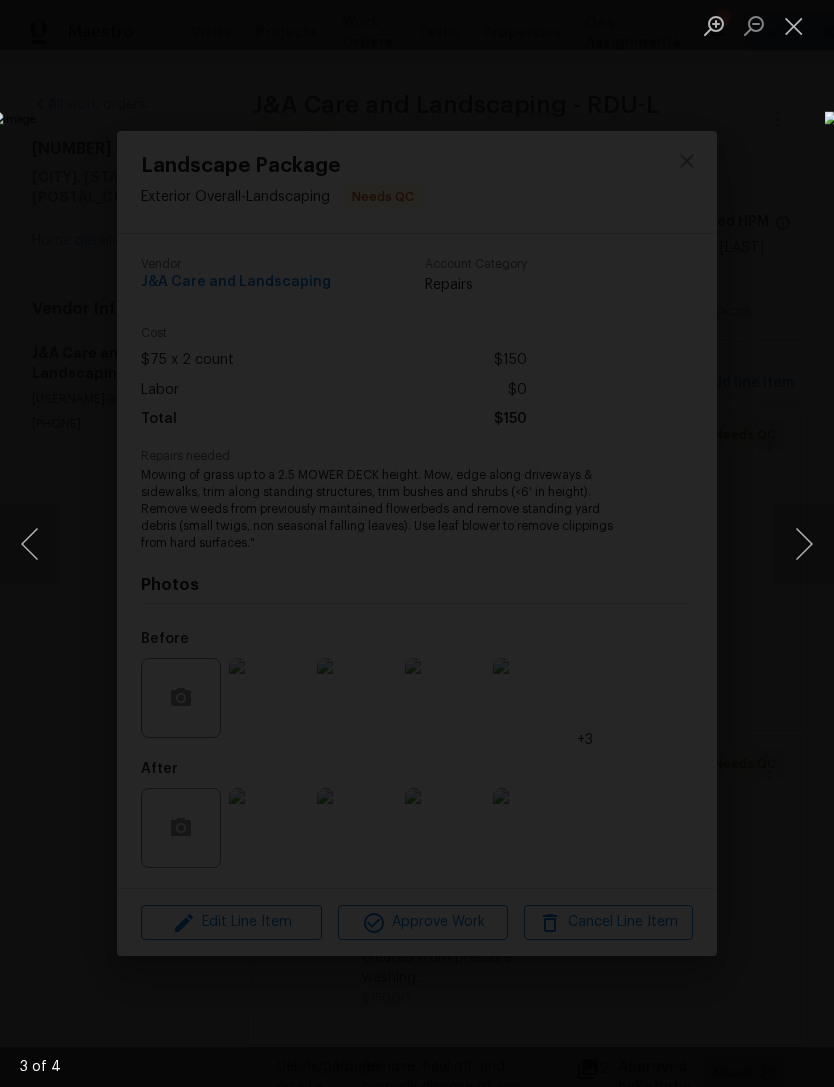 click at bounding box center (804, 544) 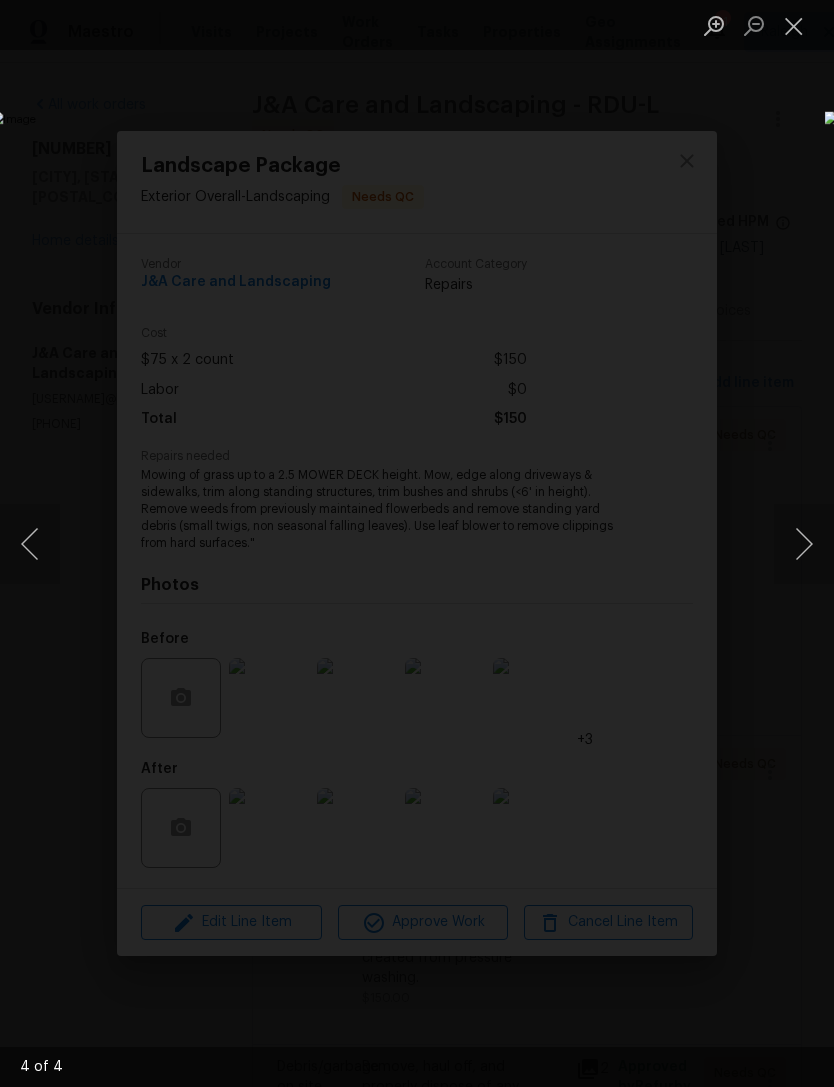 click at bounding box center (804, 544) 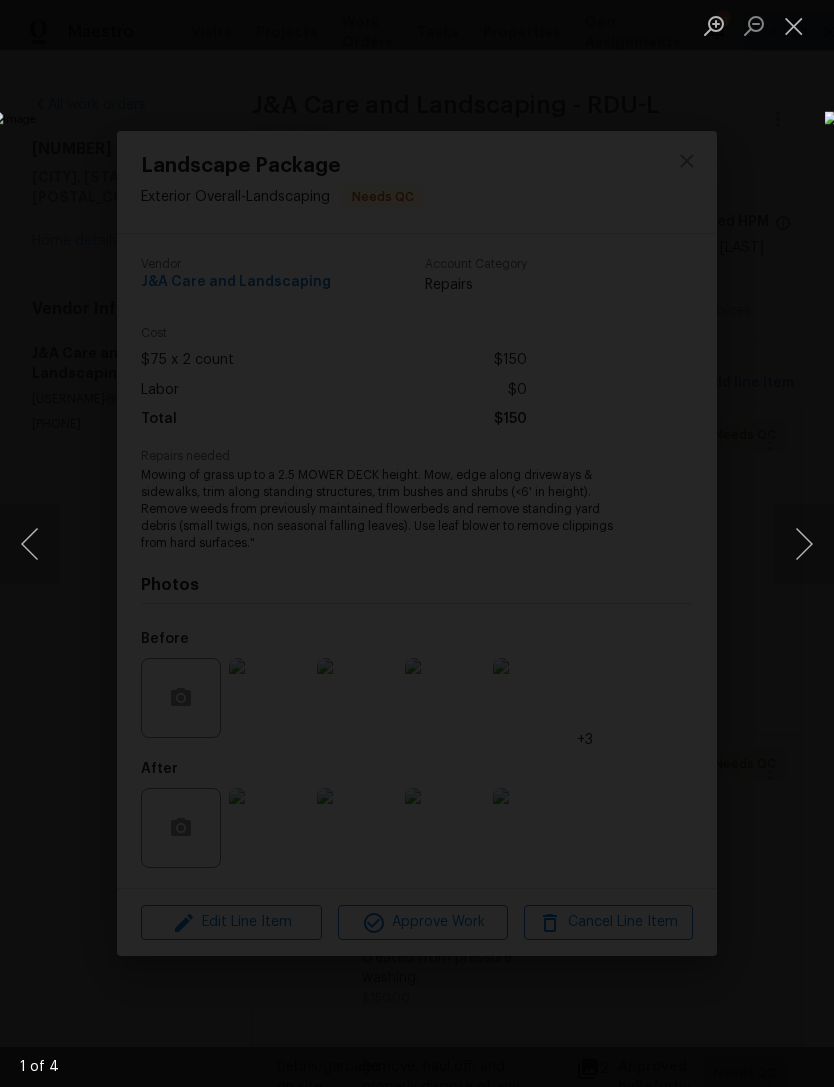 click at bounding box center [804, 544] 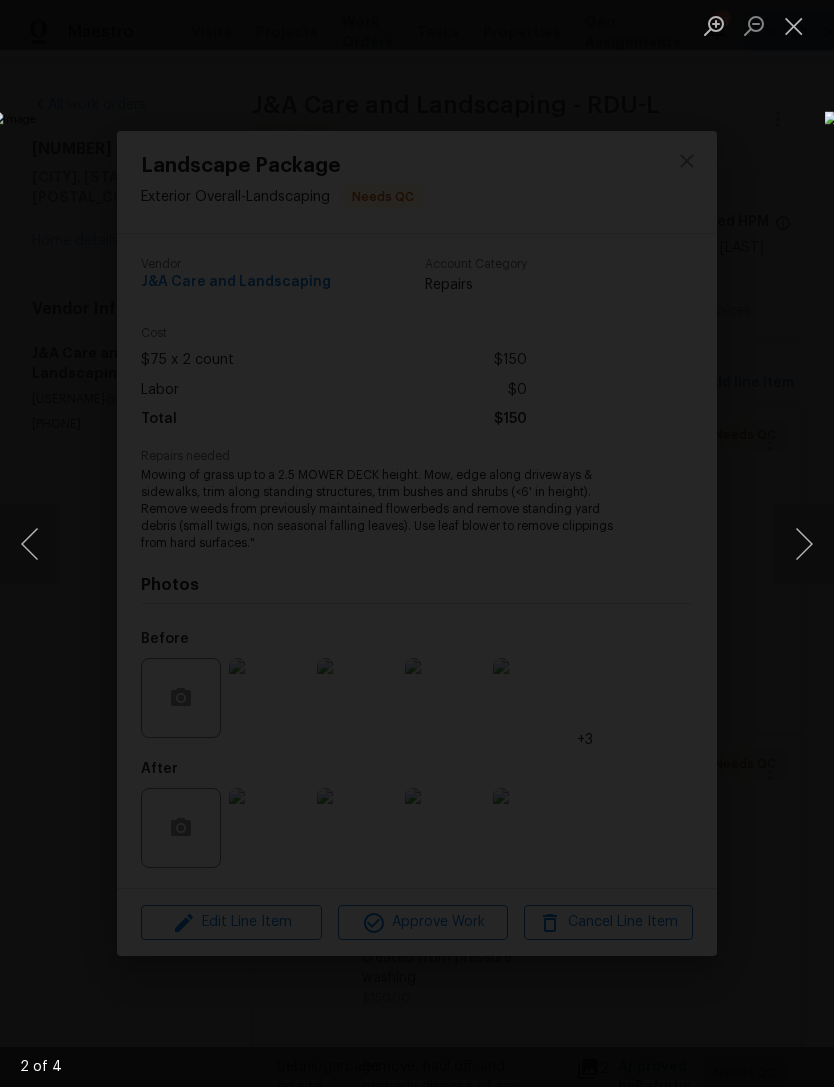 click at bounding box center (794, 25) 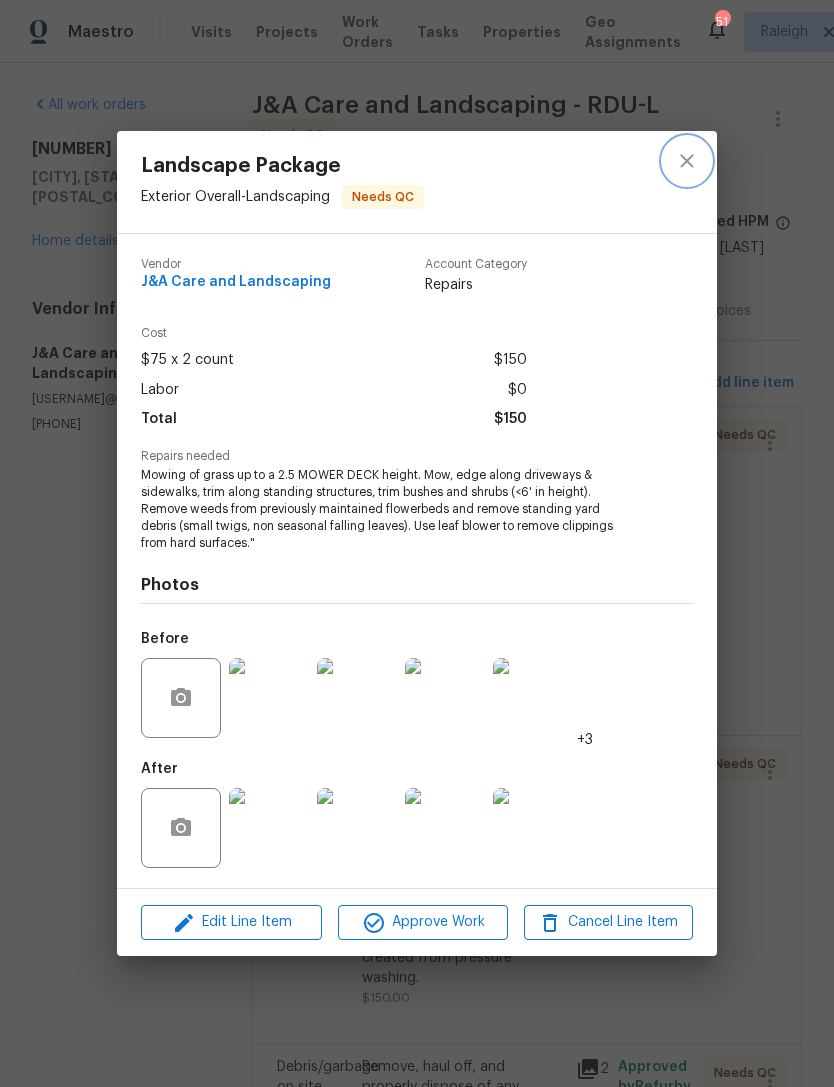 click 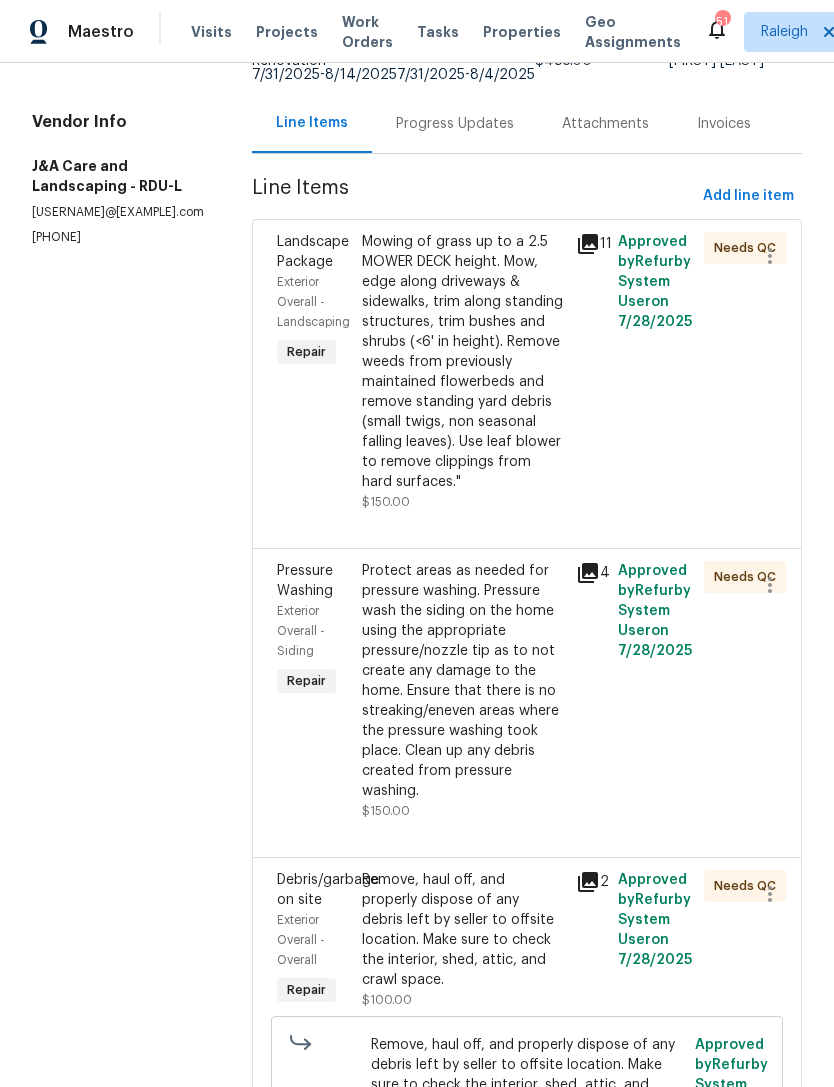 scroll, scrollTop: 228, scrollLeft: 0, axis: vertical 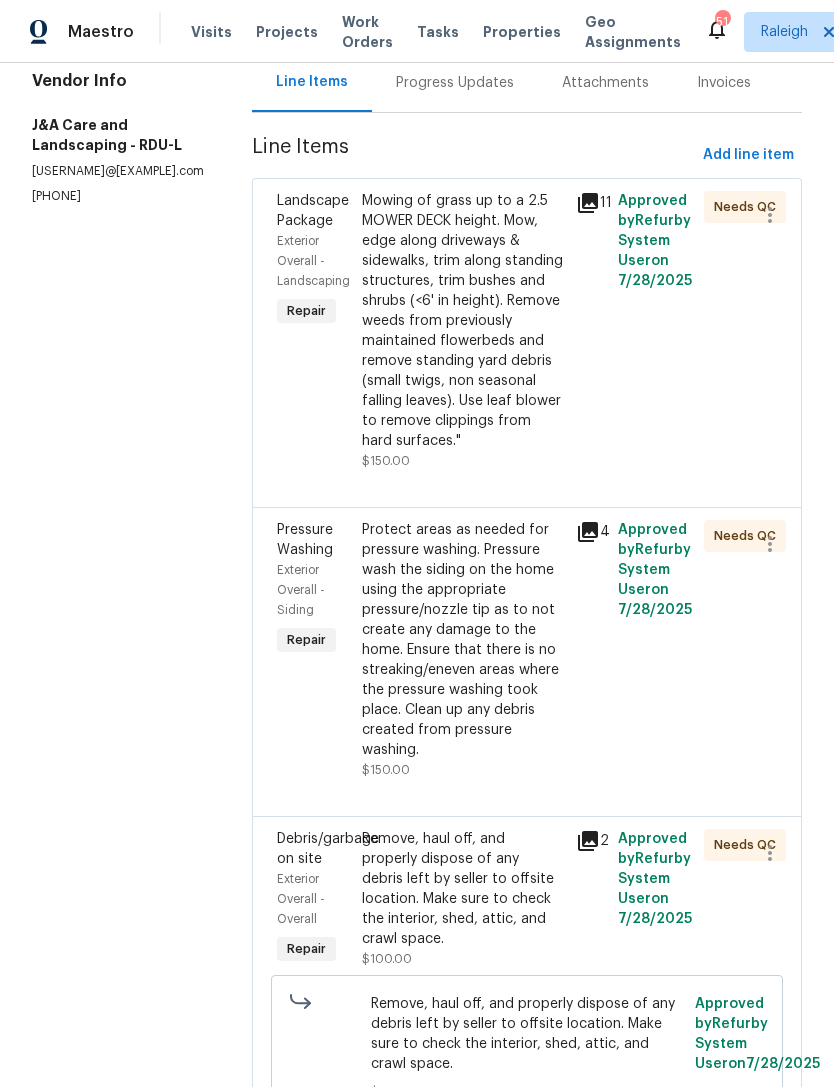 click on "Protect areas as needed for pressure washing. Pressure wash the siding on the home using the appropriate pressure/nozzle tip as to not create any damage to the home. Ensure that there is no streaking/eneven areas where the pressure washing took place. Clean up any debris created from pressure washing." at bounding box center (462, 640) 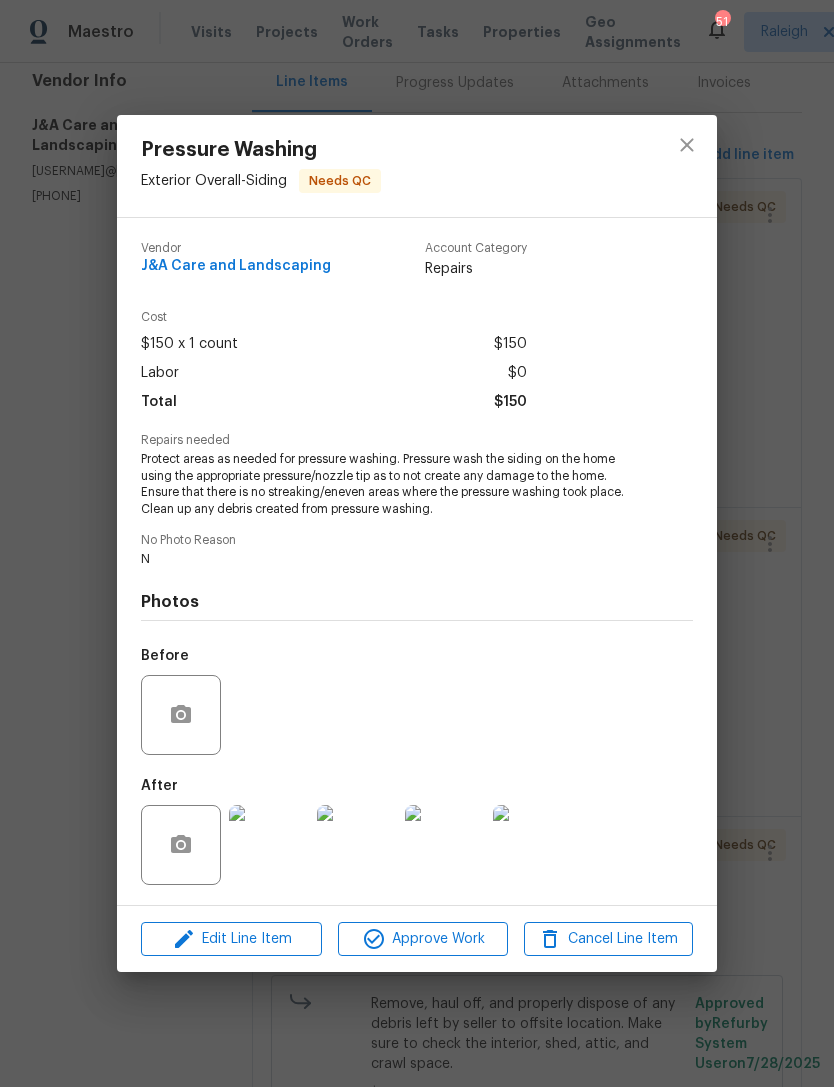 click at bounding box center (269, 845) 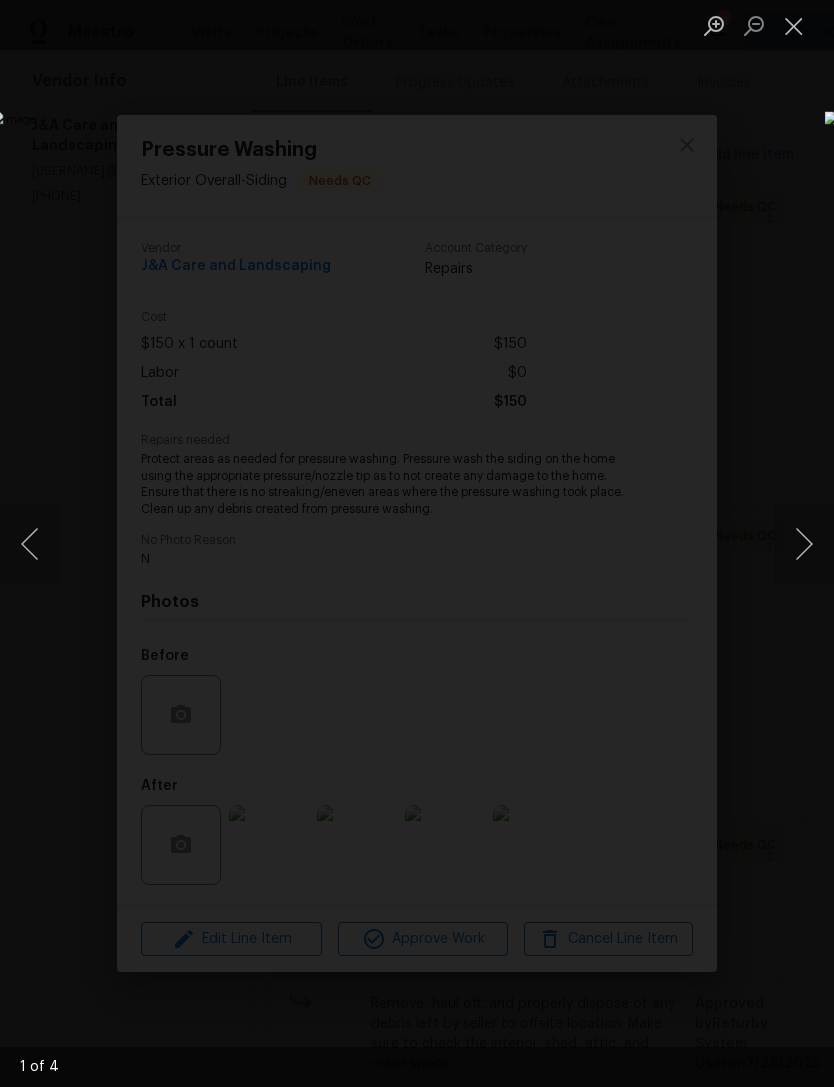click at bounding box center (804, 544) 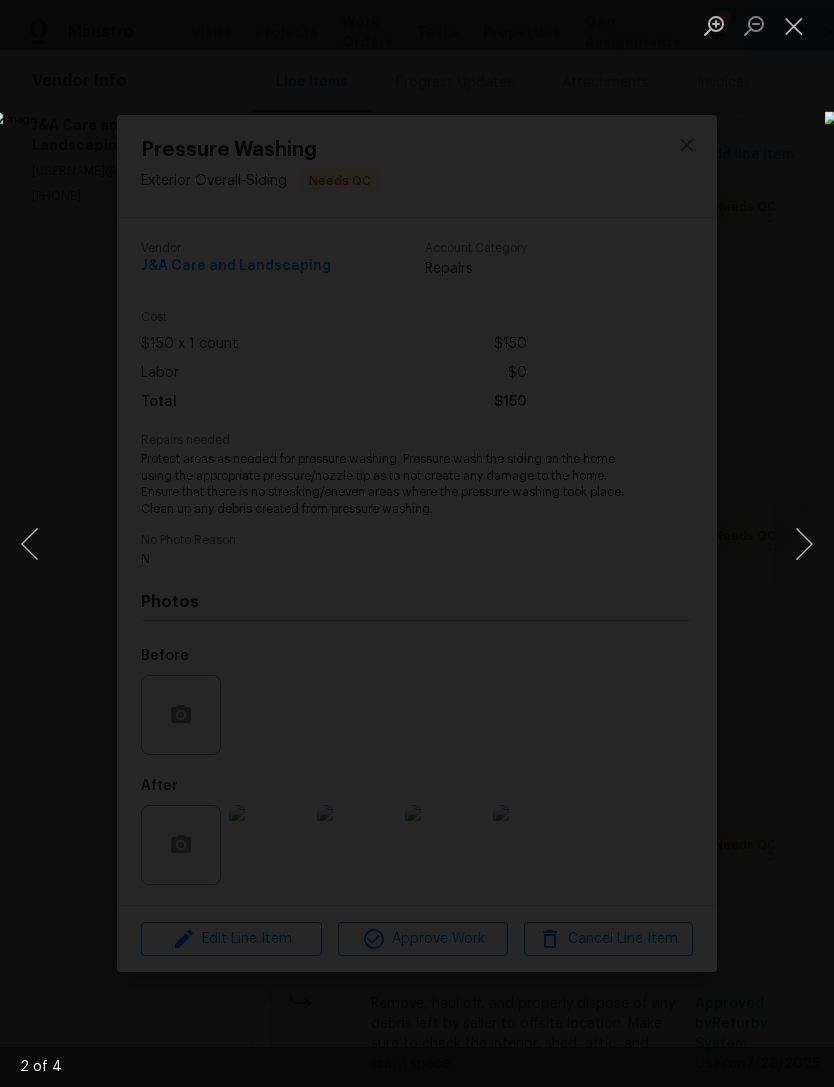 click at bounding box center (804, 544) 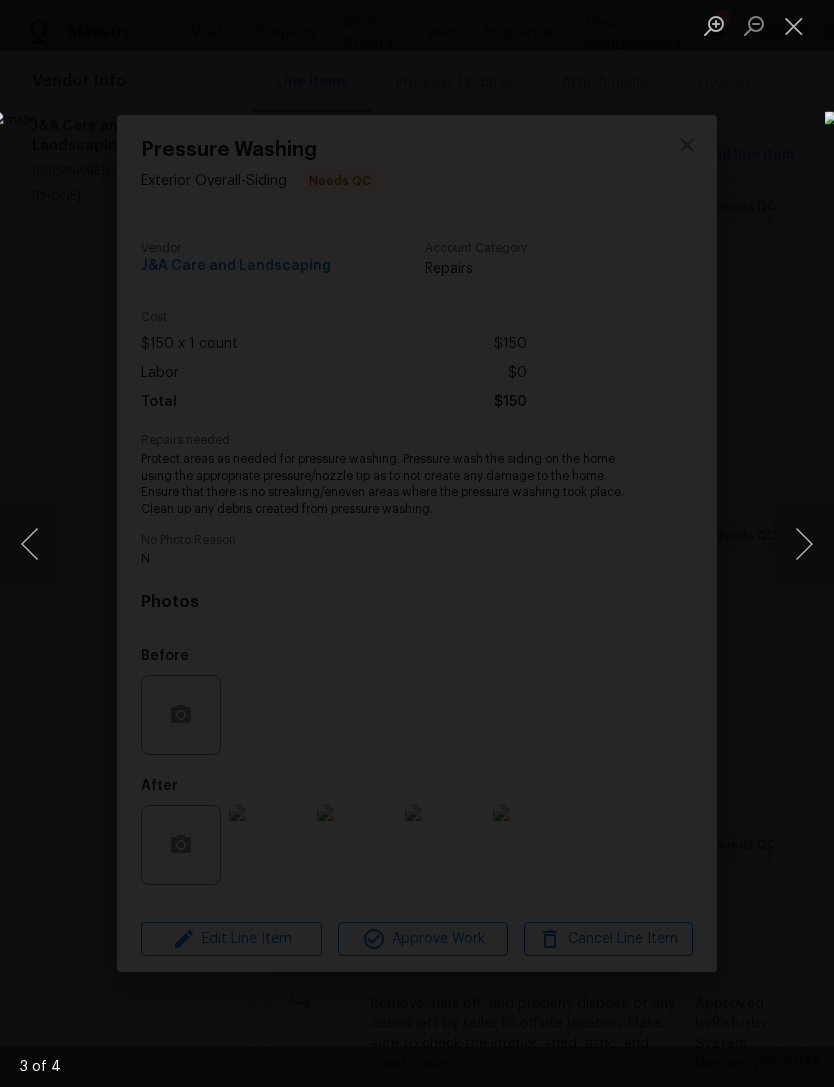 click at bounding box center (804, 544) 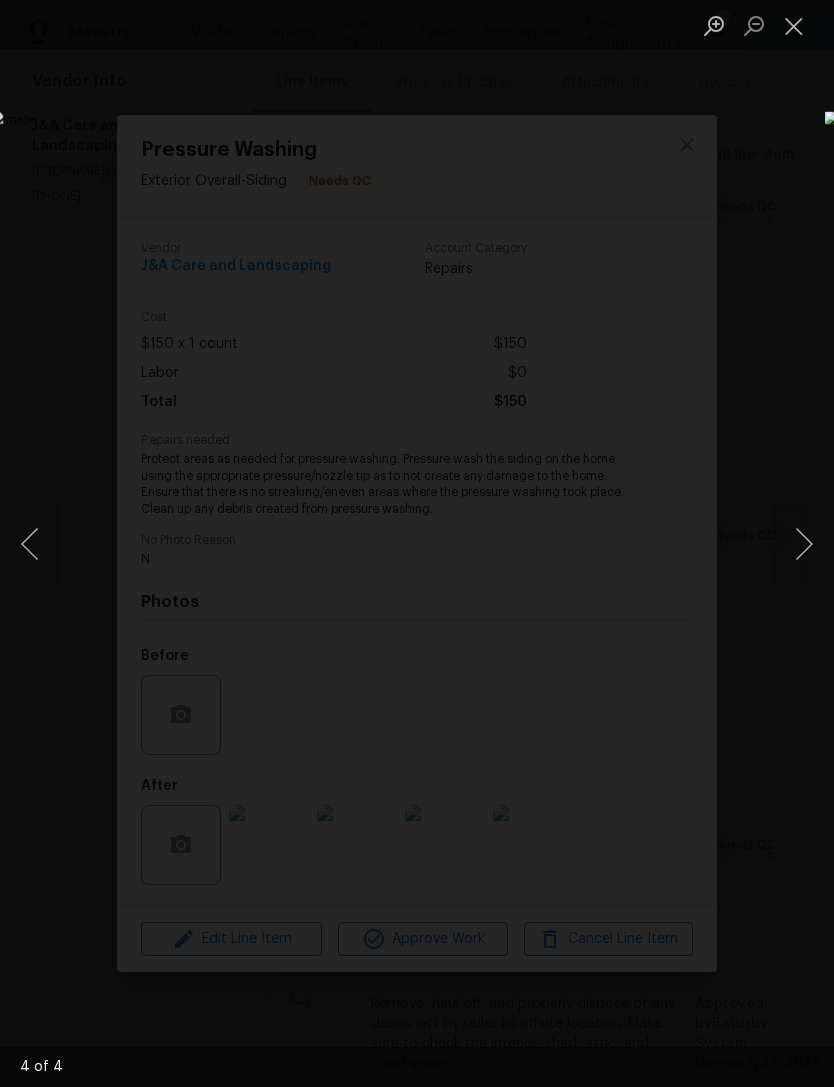 click at bounding box center (804, 544) 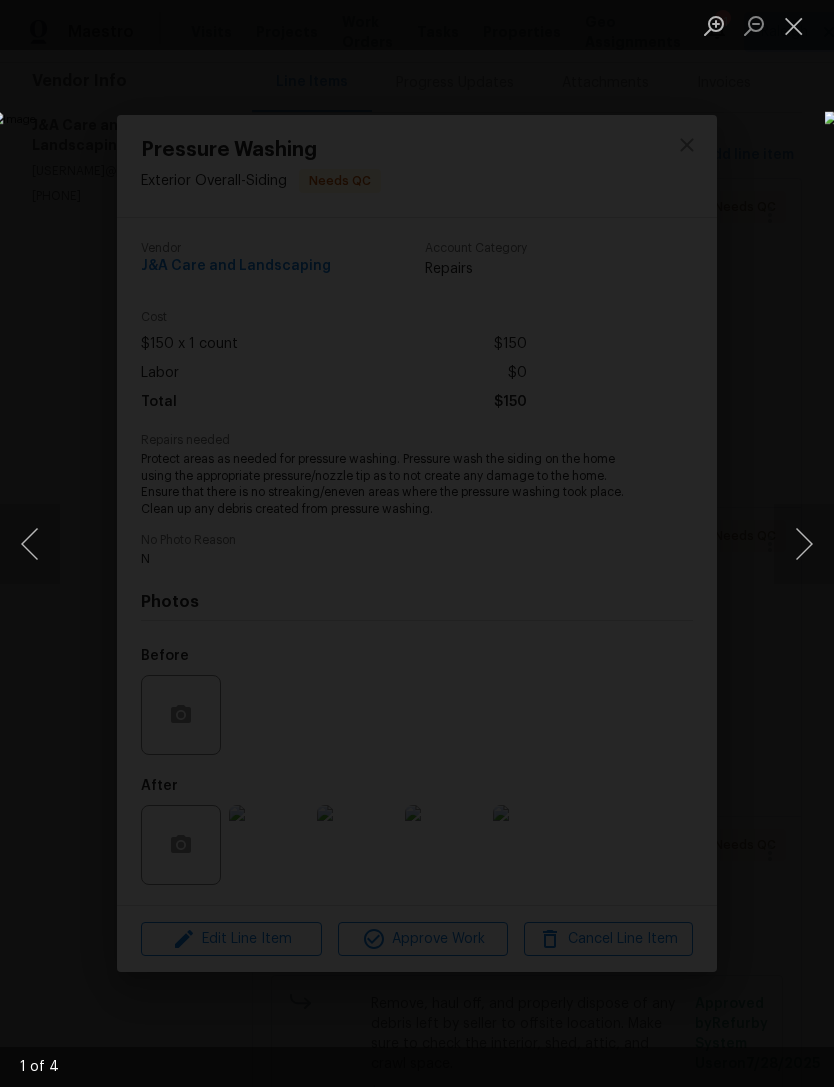 click at bounding box center [804, 544] 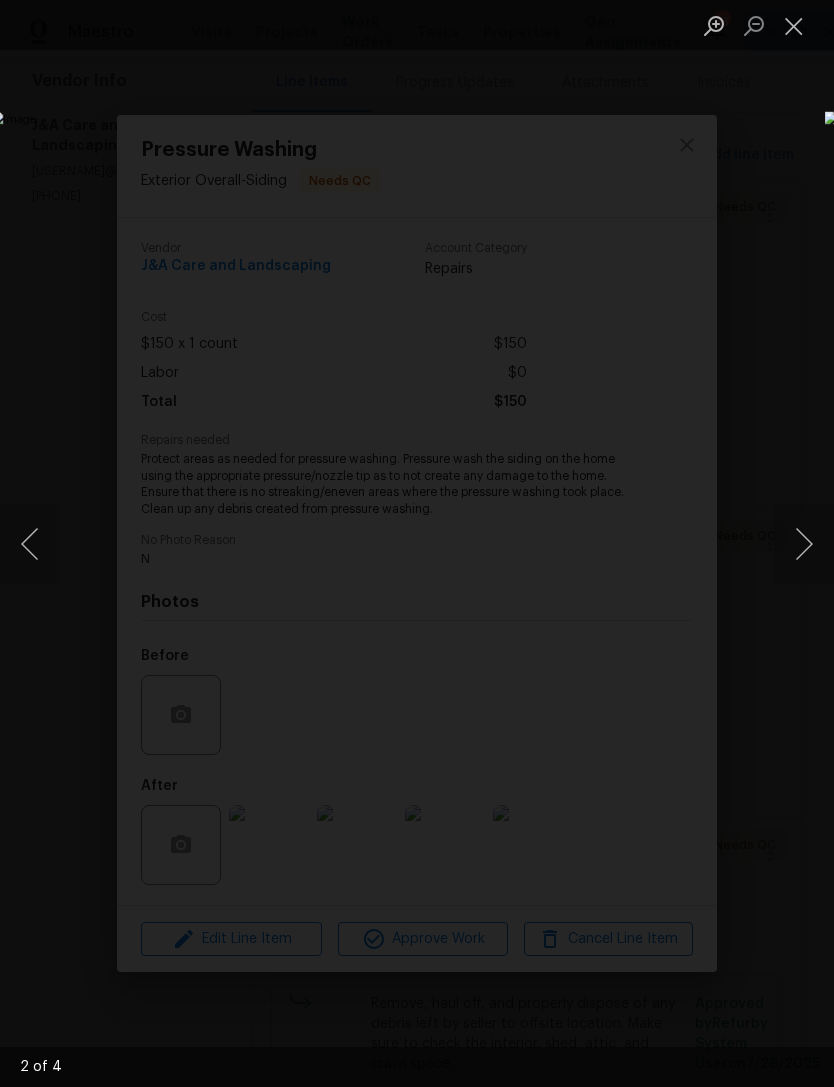 click at bounding box center (804, 544) 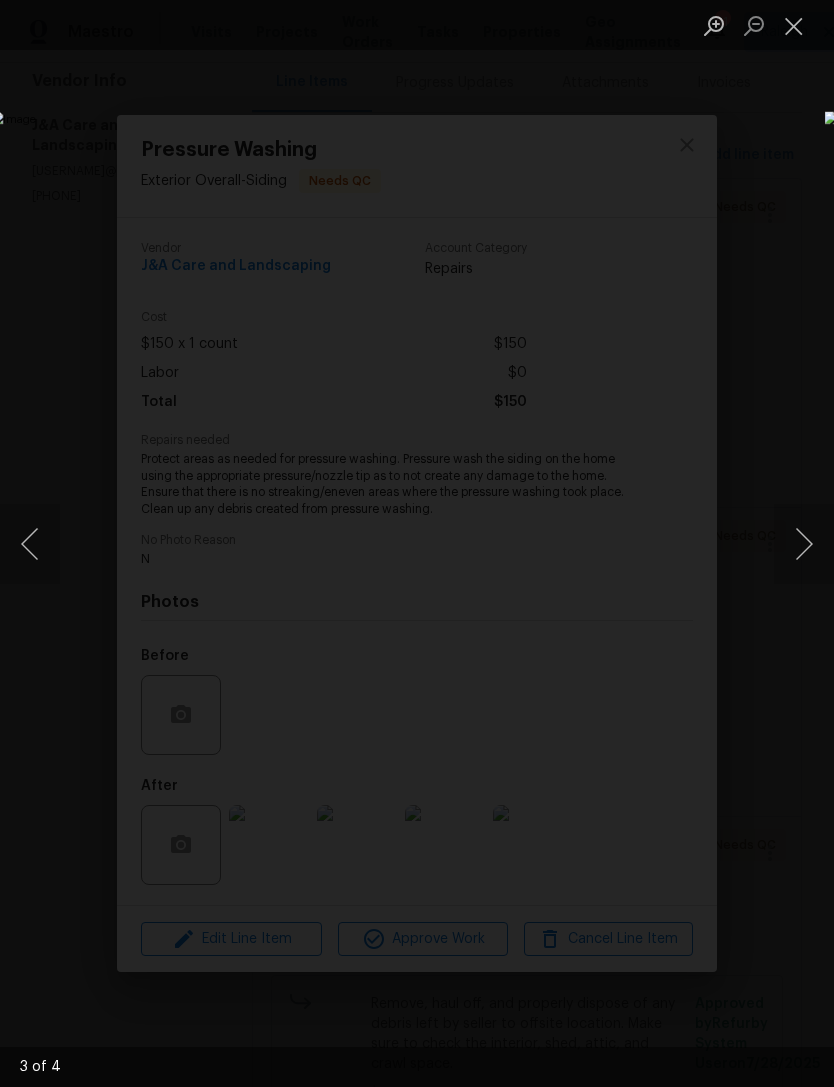 click at bounding box center (794, 25) 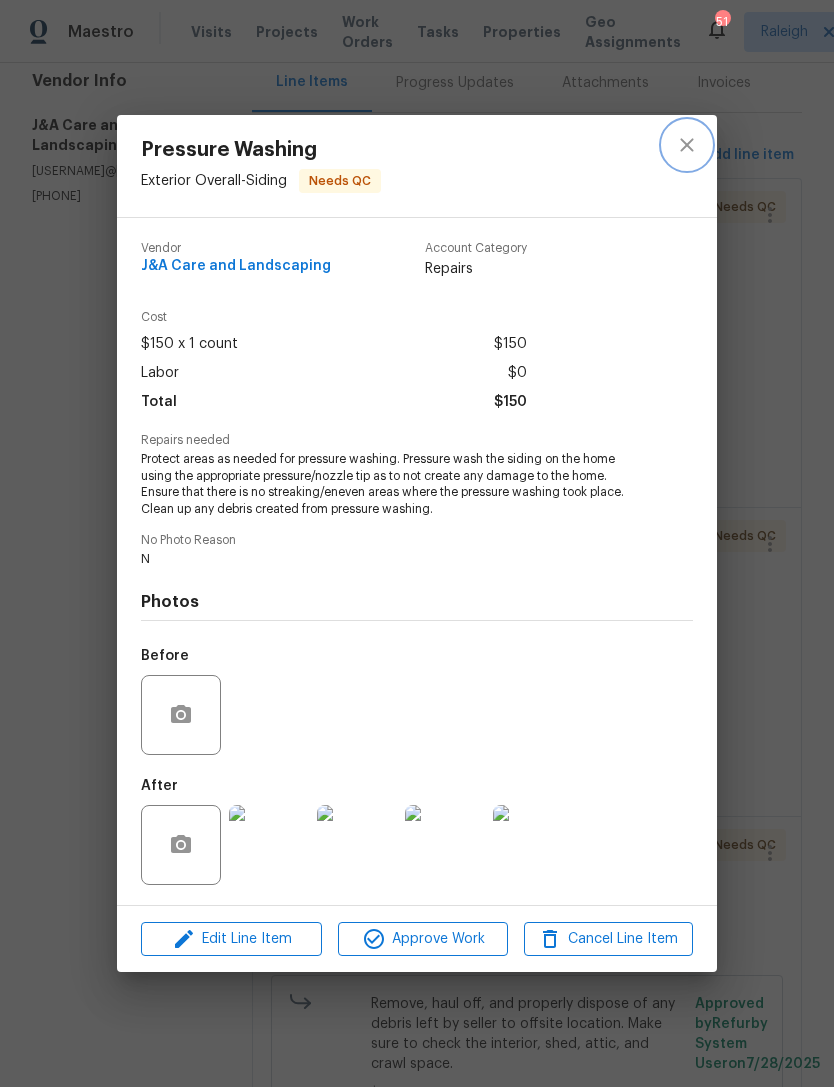 click 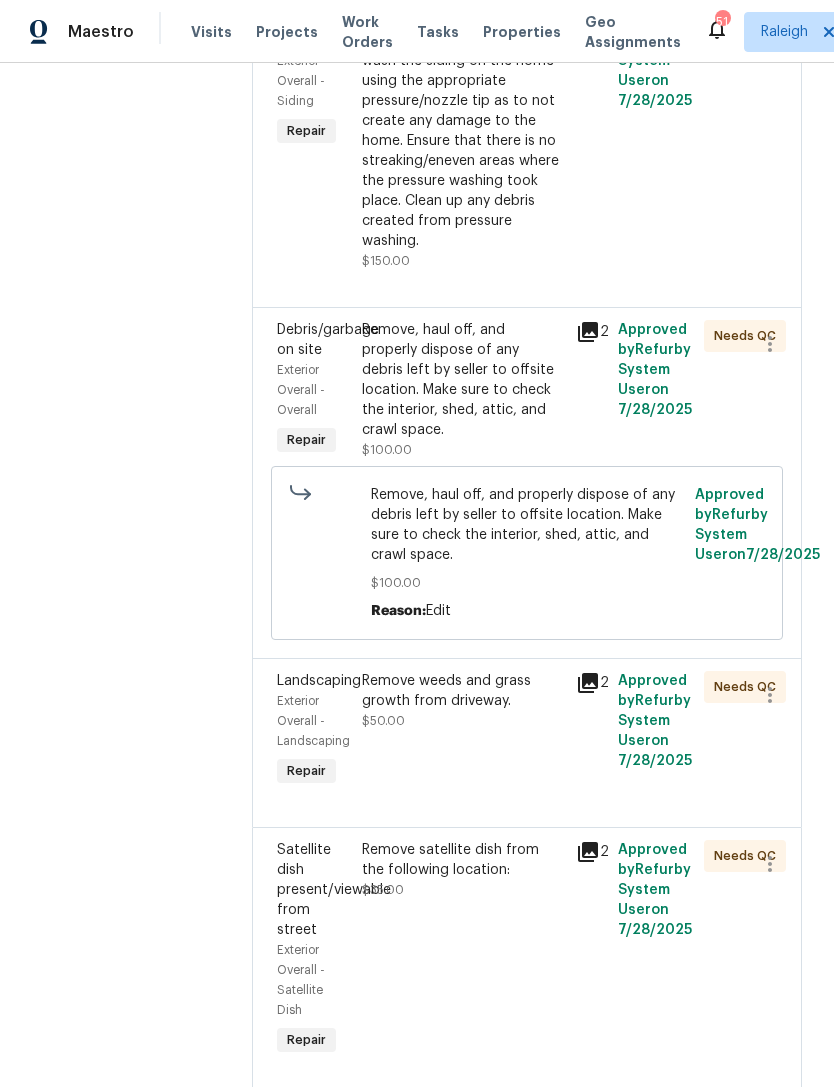 scroll, scrollTop: 742, scrollLeft: 0, axis: vertical 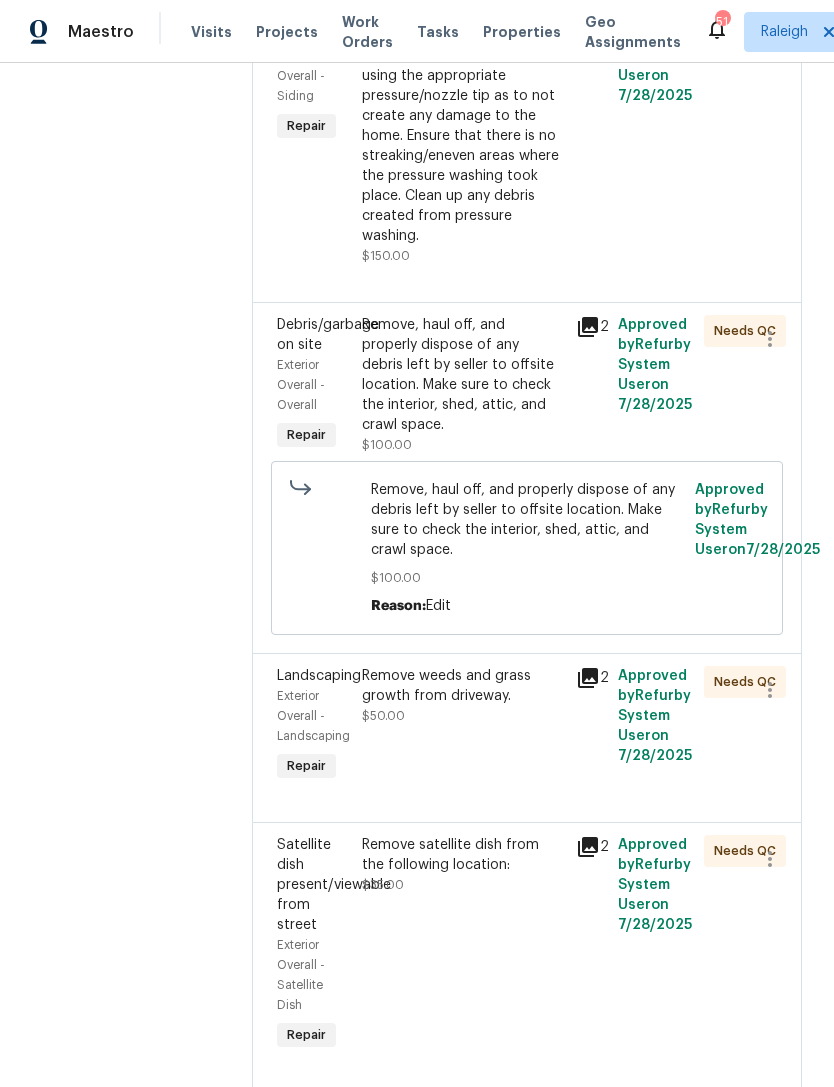 click on "Remove, haul off, and properly dispose of any debris left by seller to offsite location. Make sure to check the interior, shed, attic, and crawl space." at bounding box center [462, 375] 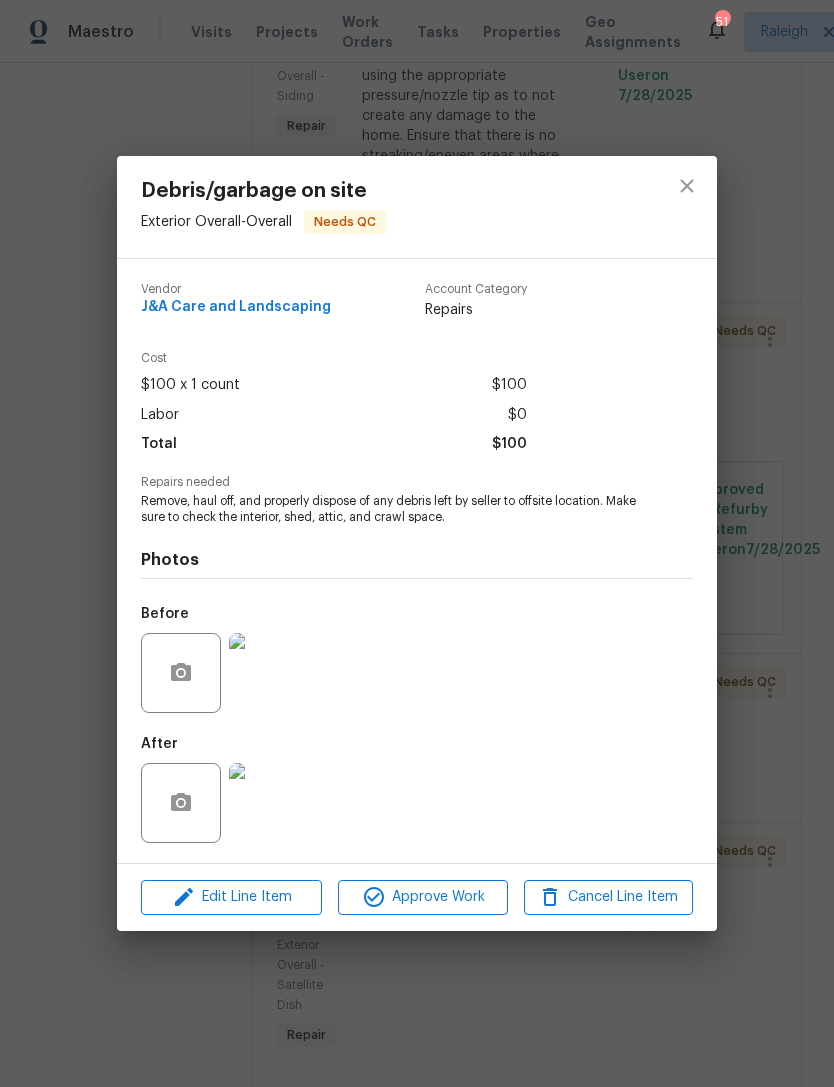 click at bounding box center (269, 803) 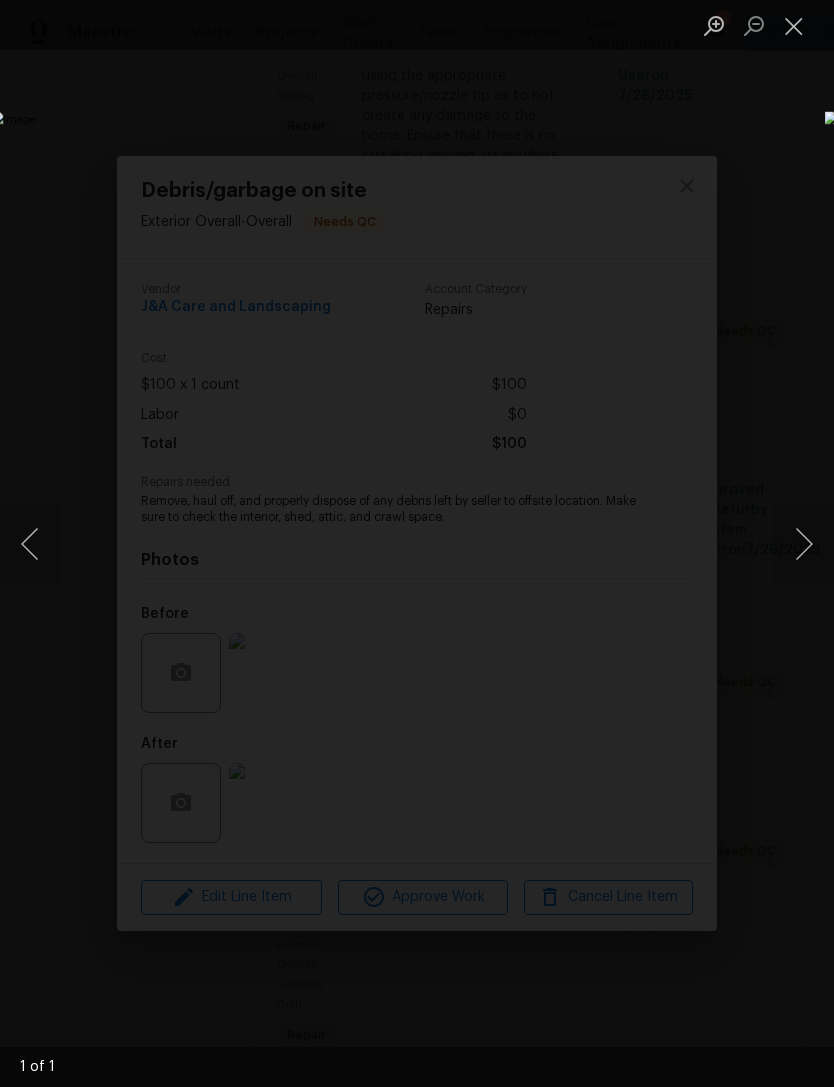click at bounding box center (794, 25) 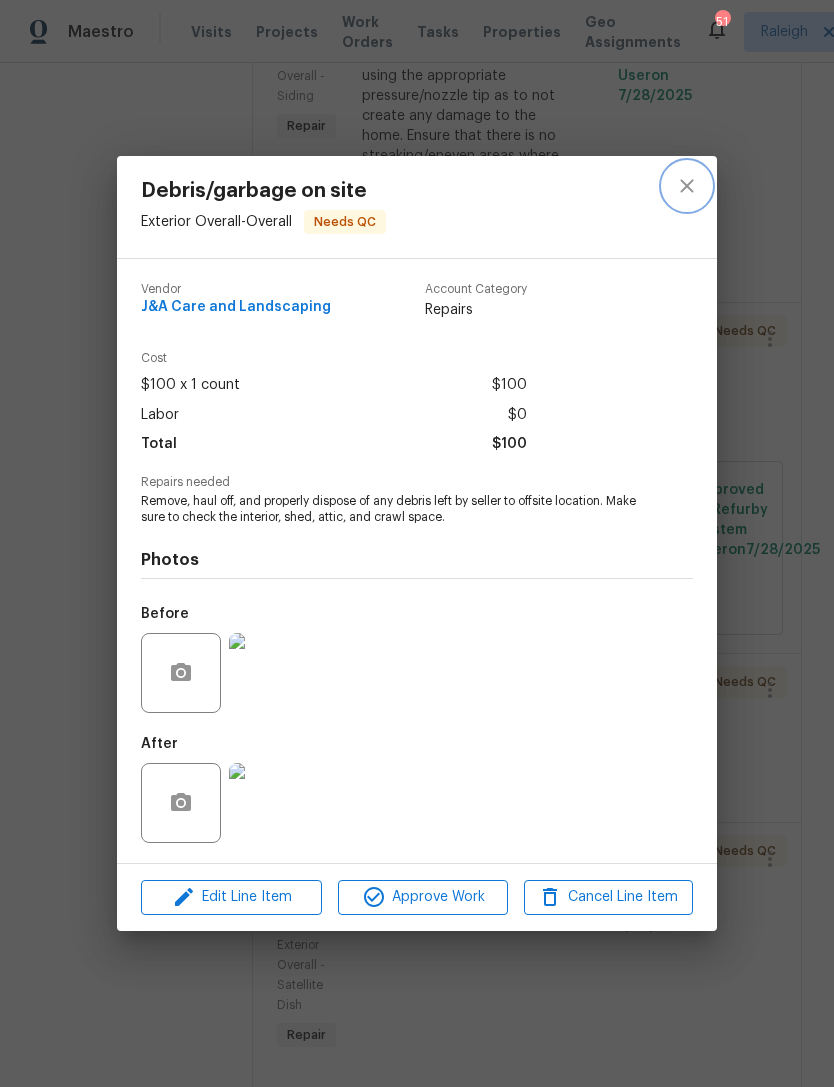 click 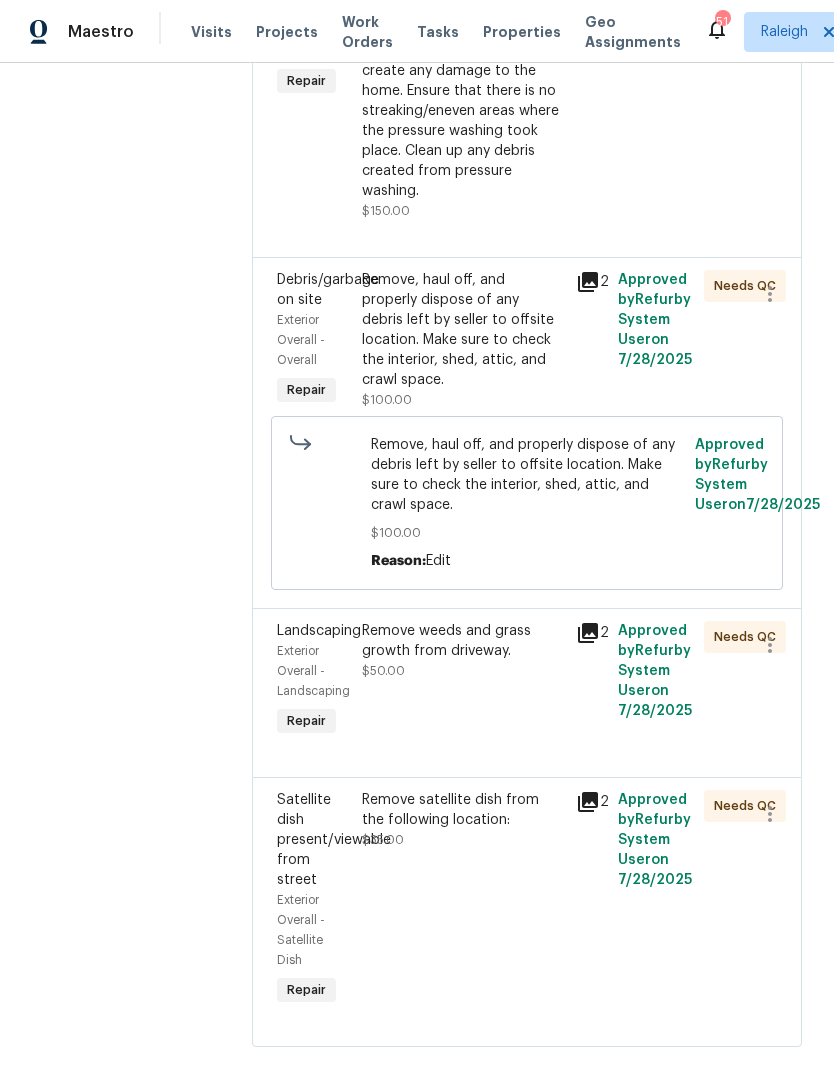 scroll, scrollTop: 785, scrollLeft: 0, axis: vertical 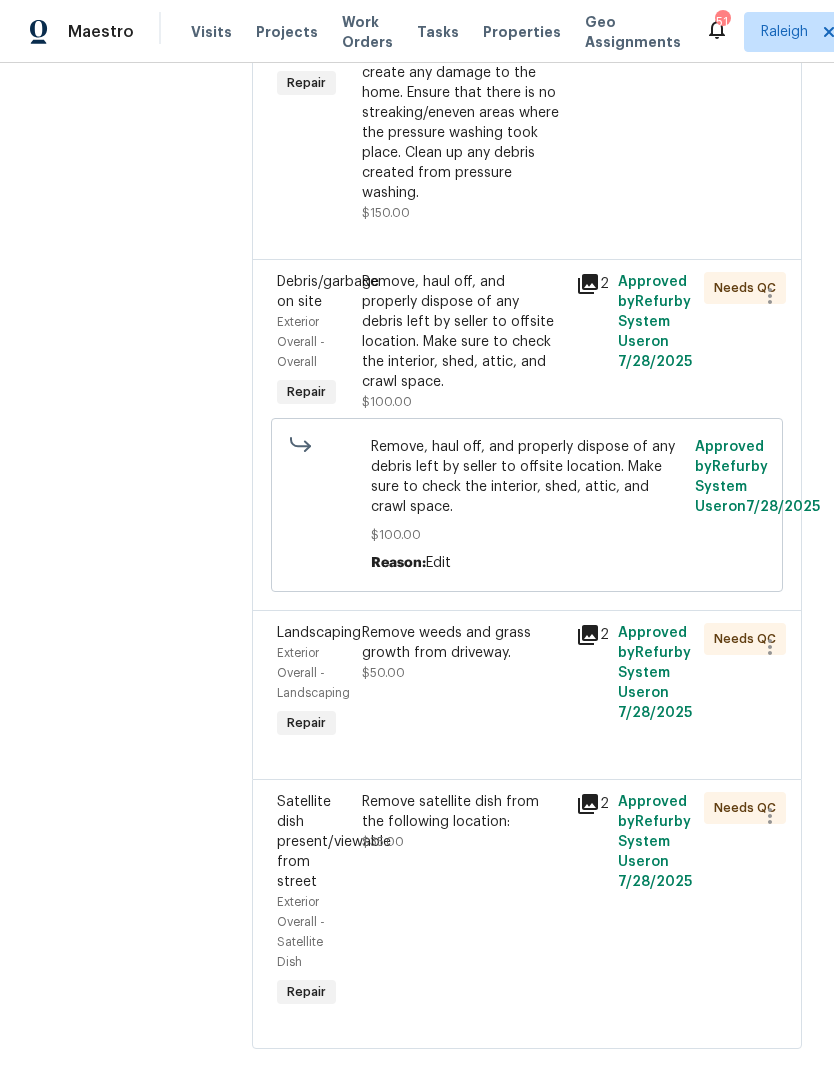 click on "Remove weeds and grass growth from driveway. $50.00" at bounding box center (462, 683) 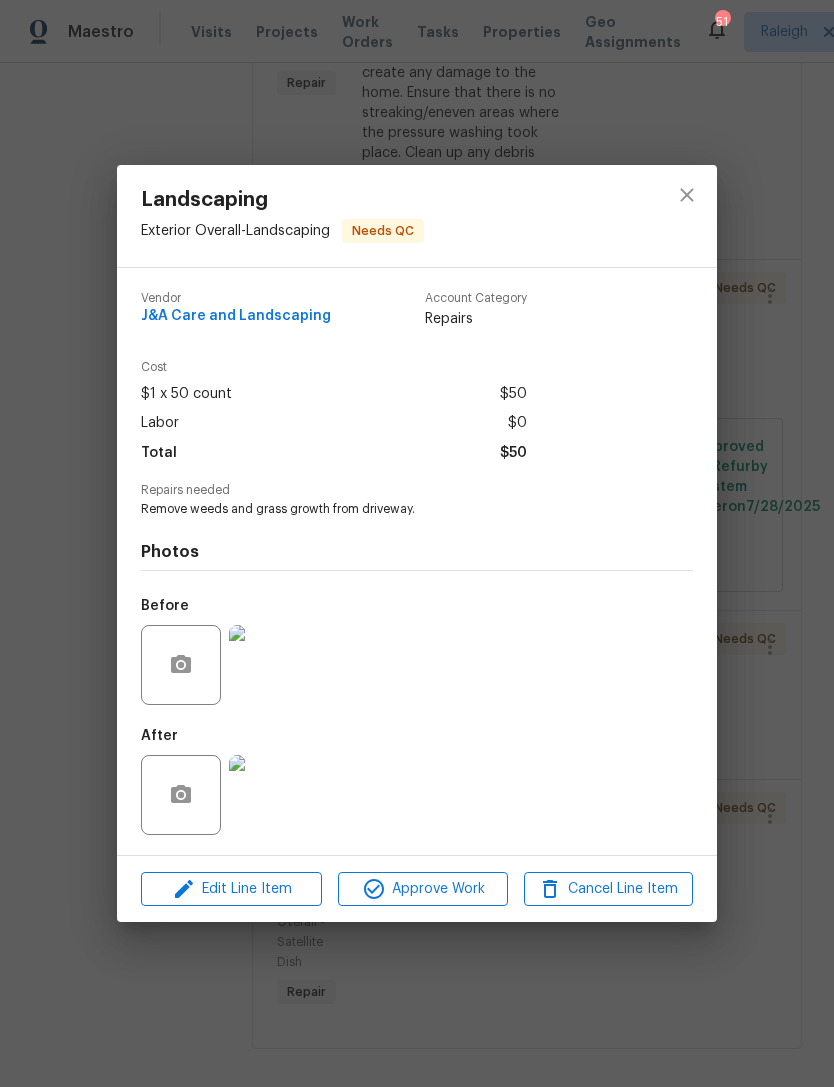 click at bounding box center (269, 795) 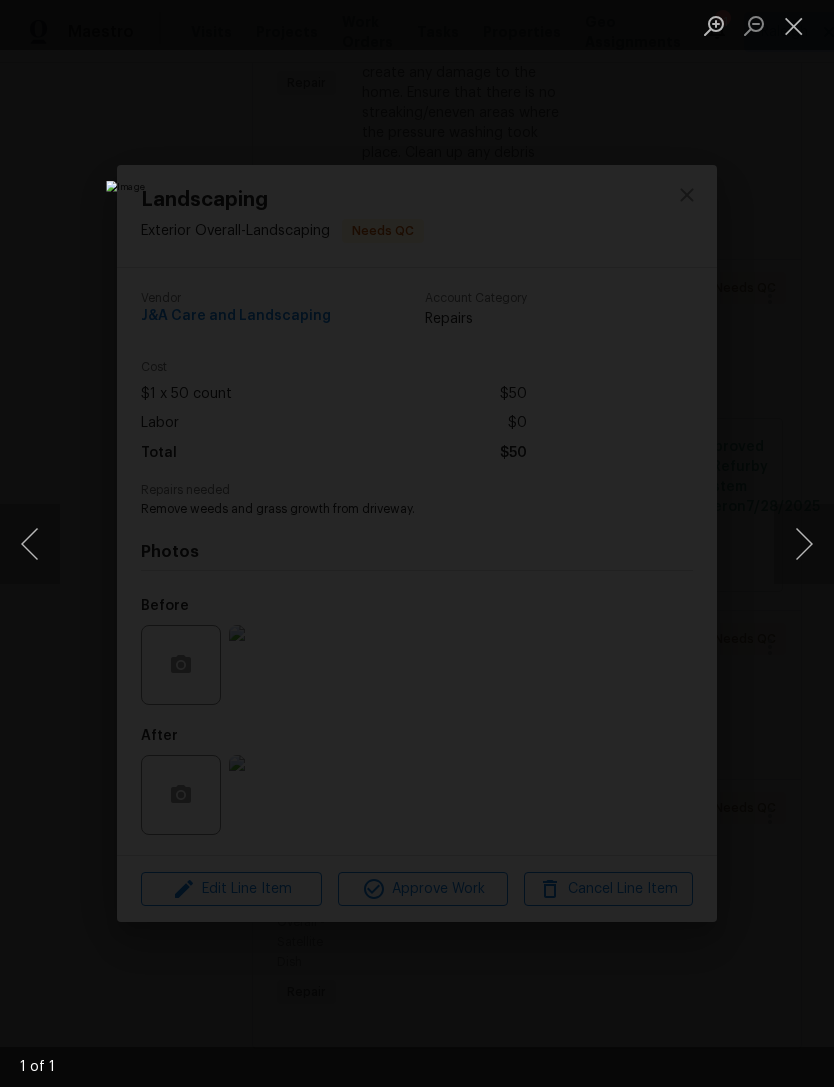 click at bounding box center (794, 25) 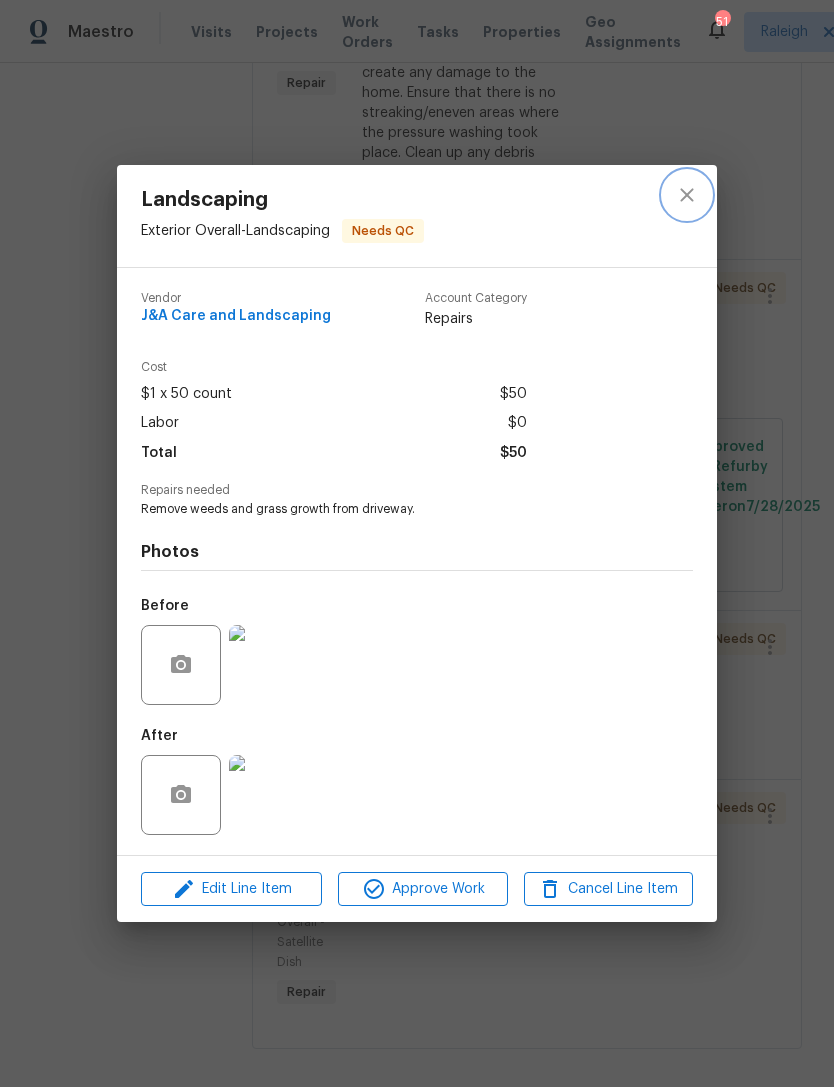 click 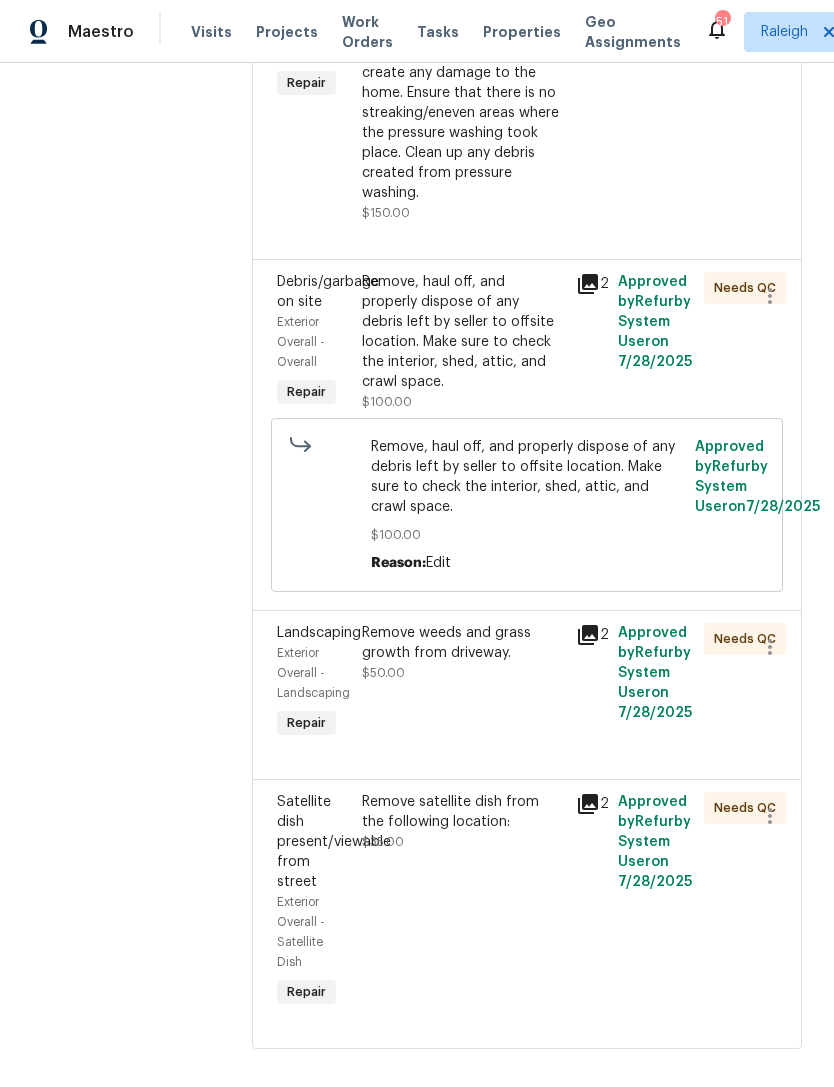 scroll, scrollTop: 64, scrollLeft: 0, axis: vertical 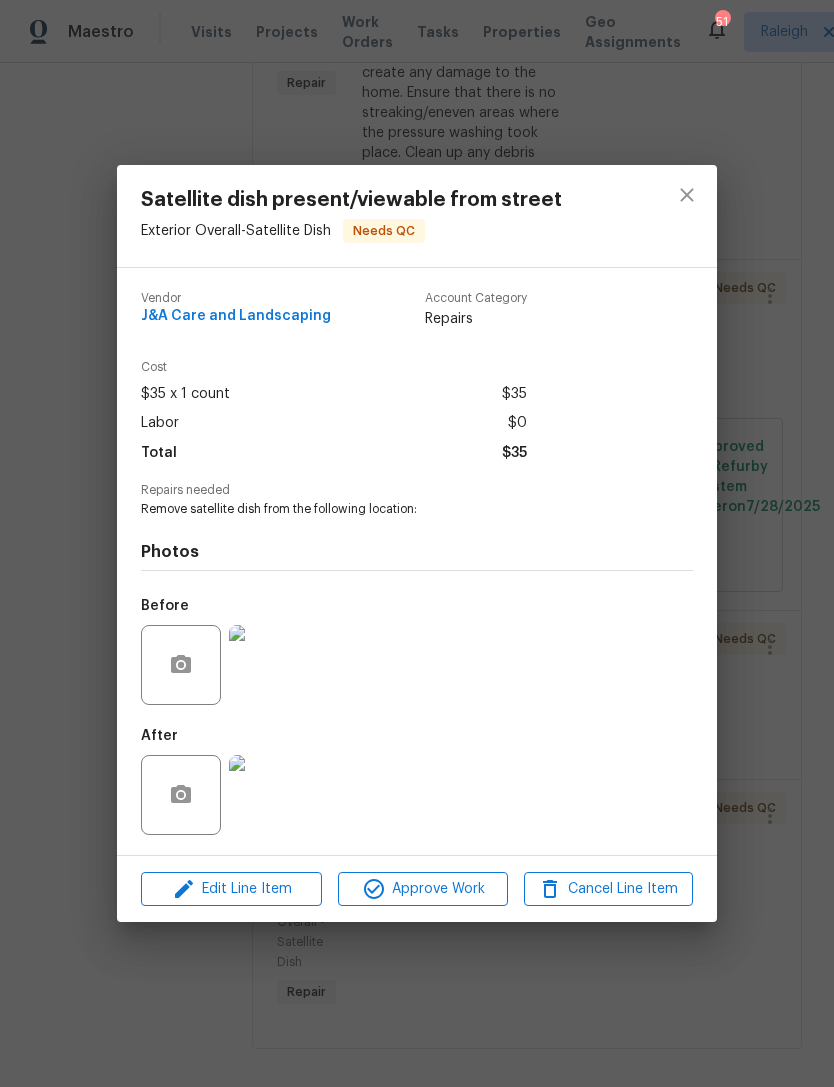 click at bounding box center [269, 795] 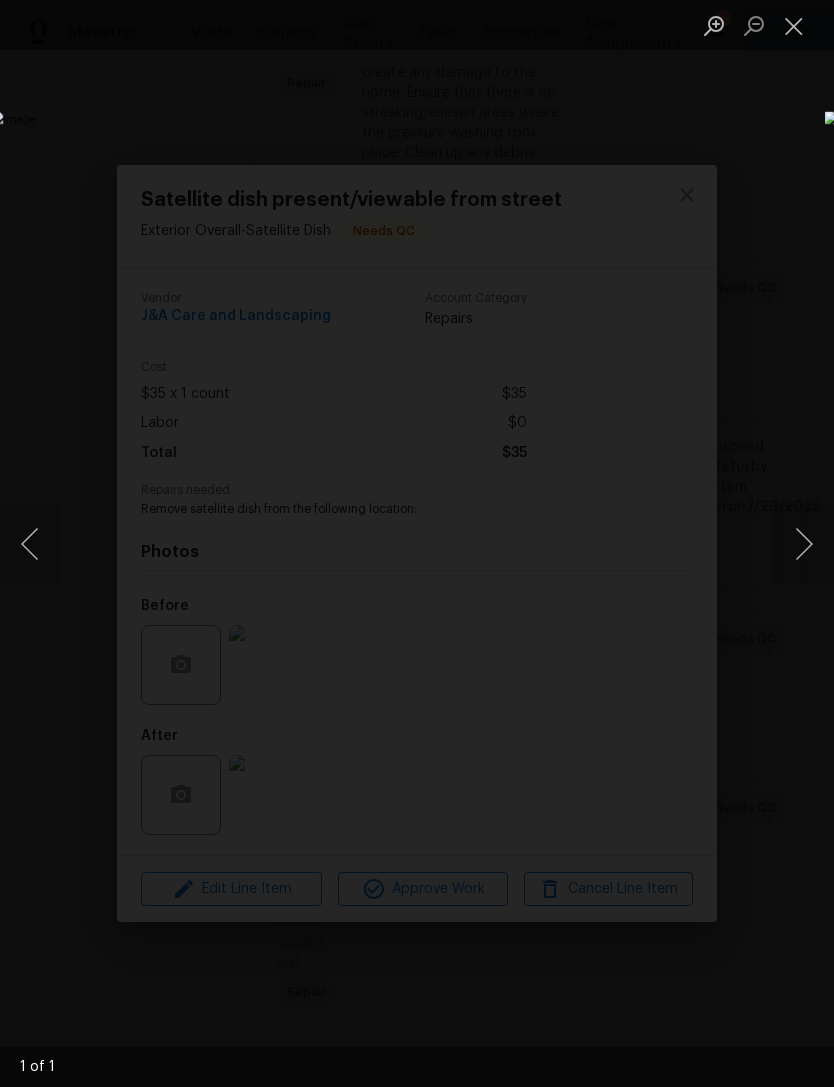 click at bounding box center [794, 25] 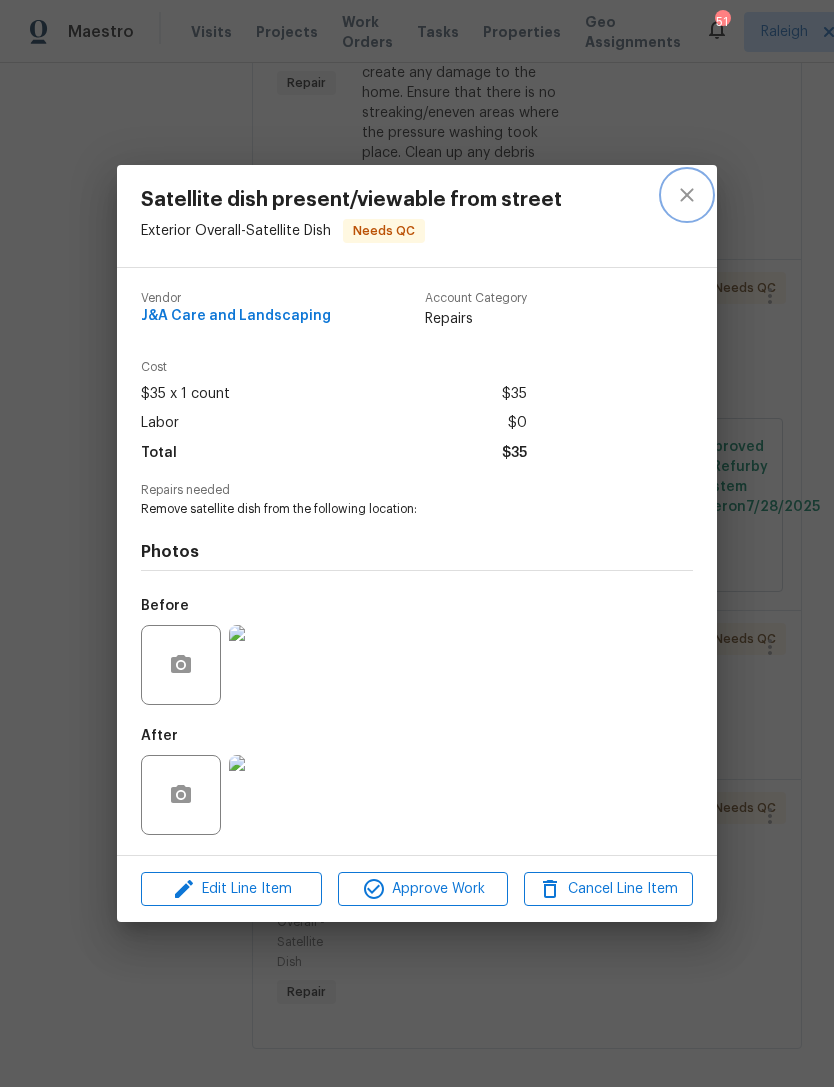 click 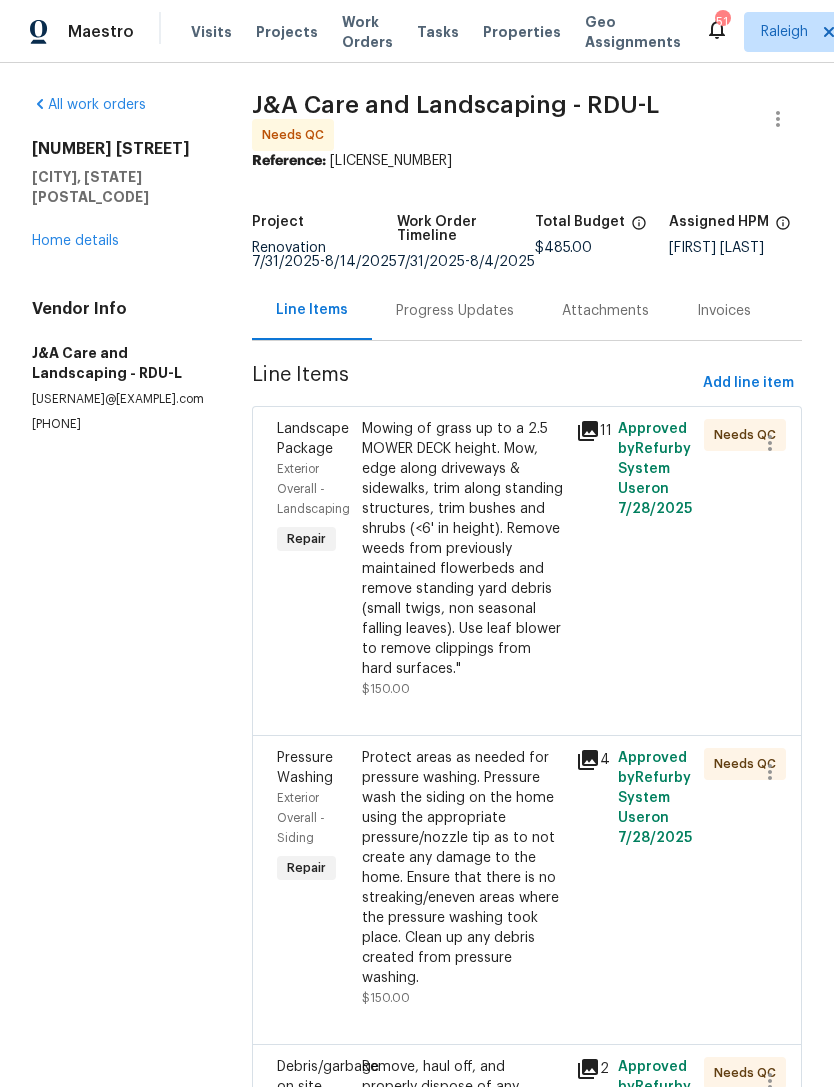 scroll, scrollTop: 0, scrollLeft: 0, axis: both 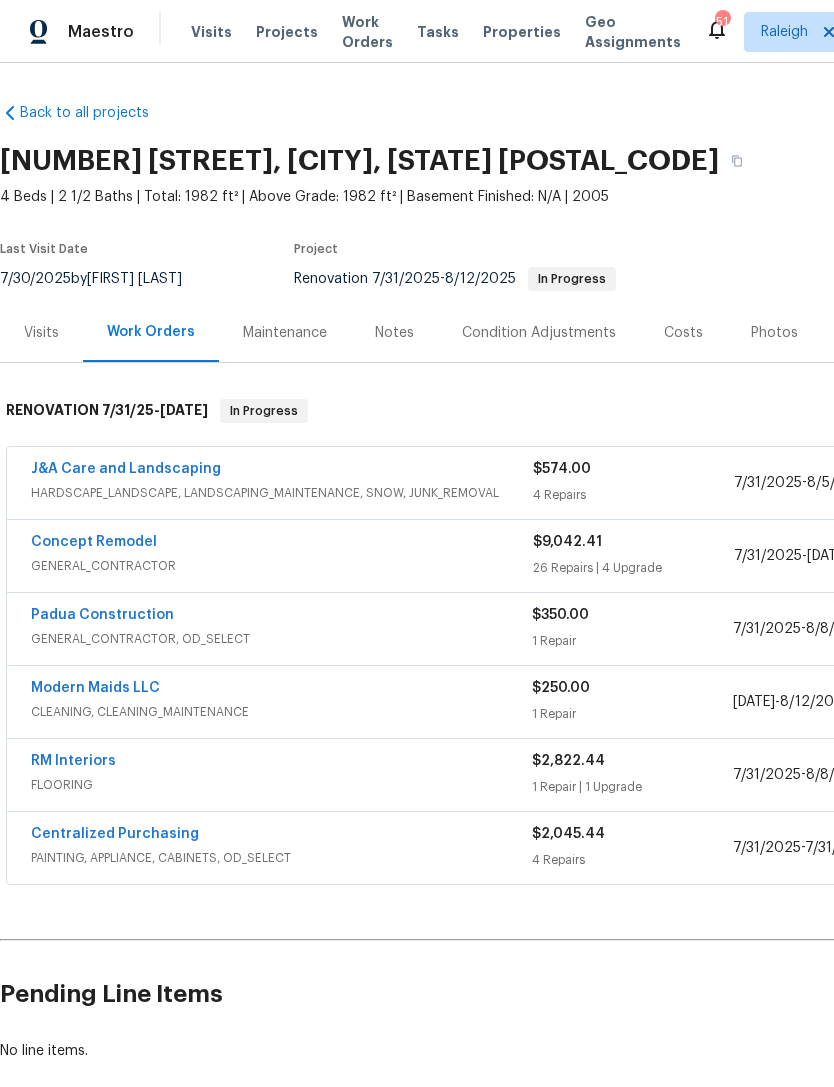 click on "J&A Care and Landscaping" at bounding box center (126, 469) 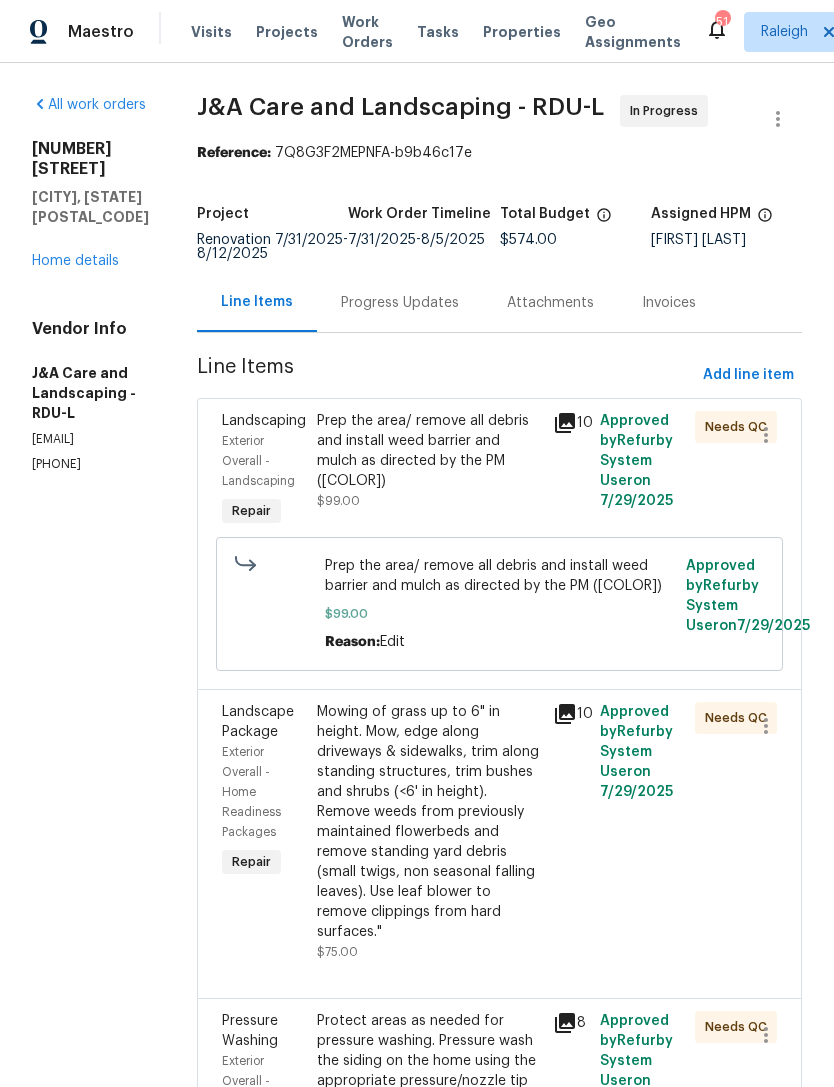 click on "Prep the area/ remove all debris and install weed barrier and mulch as directed by the PM (BROWN/CHOCOLATE)." at bounding box center [429, 451] 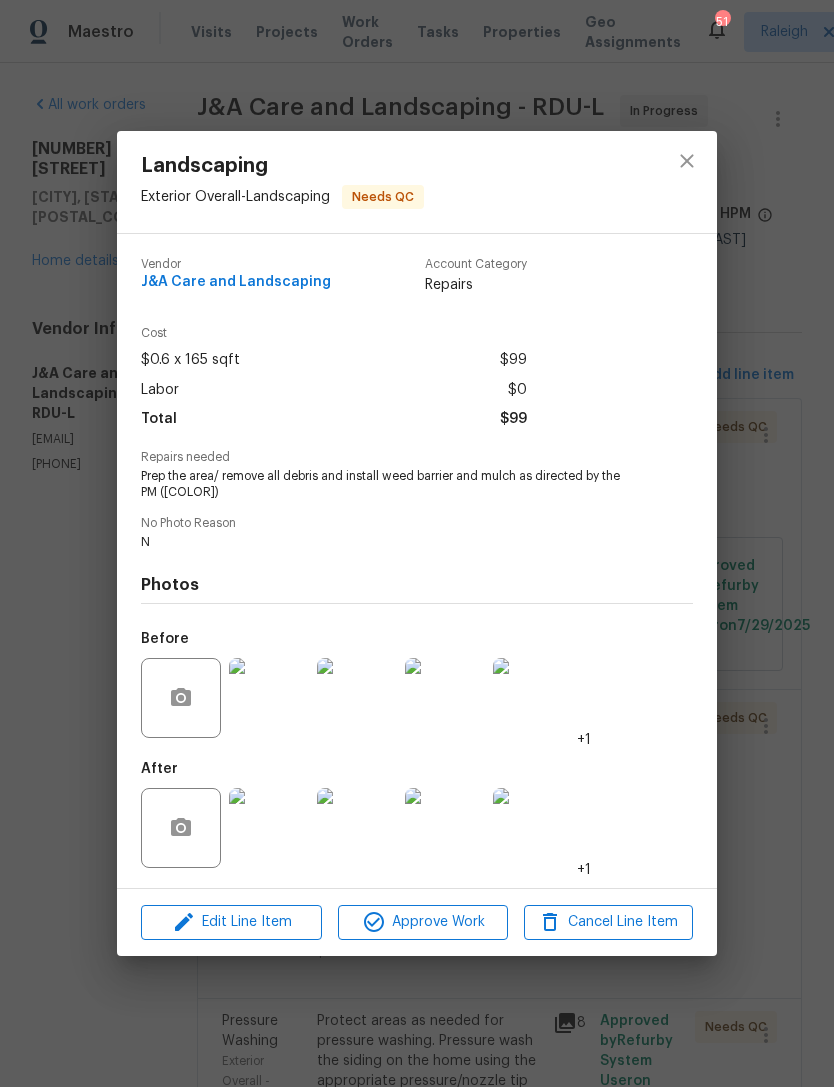 click at bounding box center (269, 828) 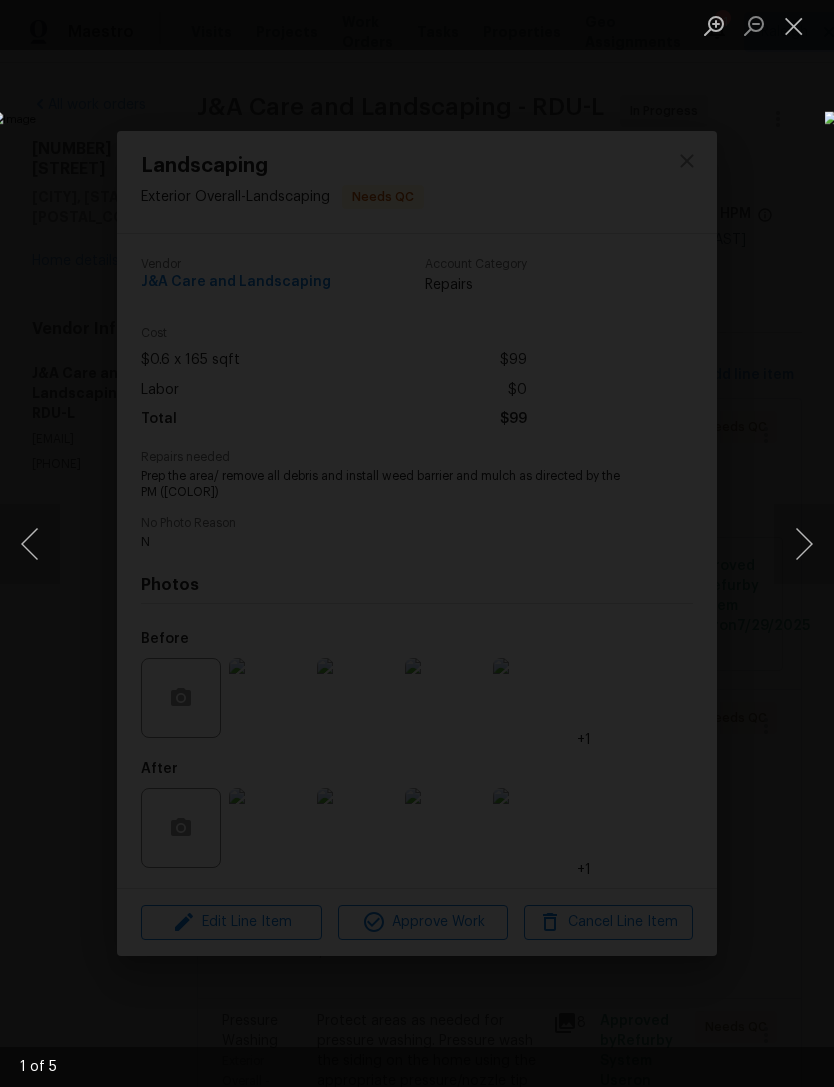 click at bounding box center [804, 544] 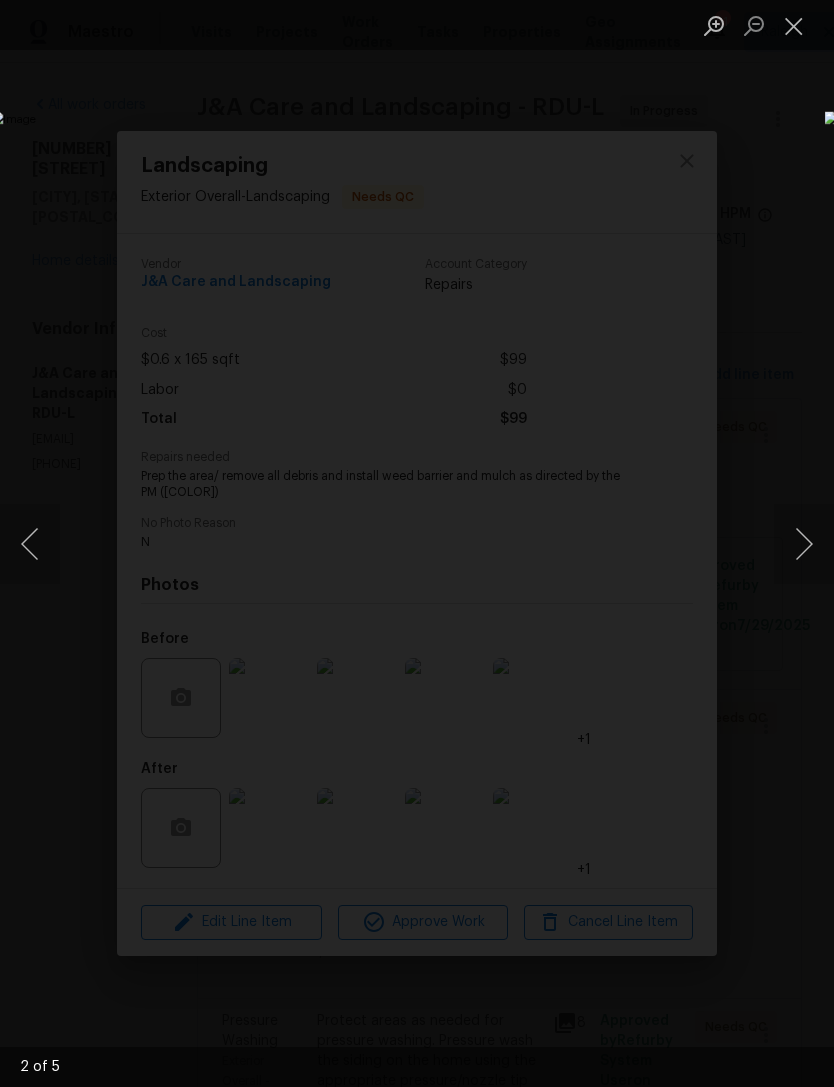 click at bounding box center [804, 544] 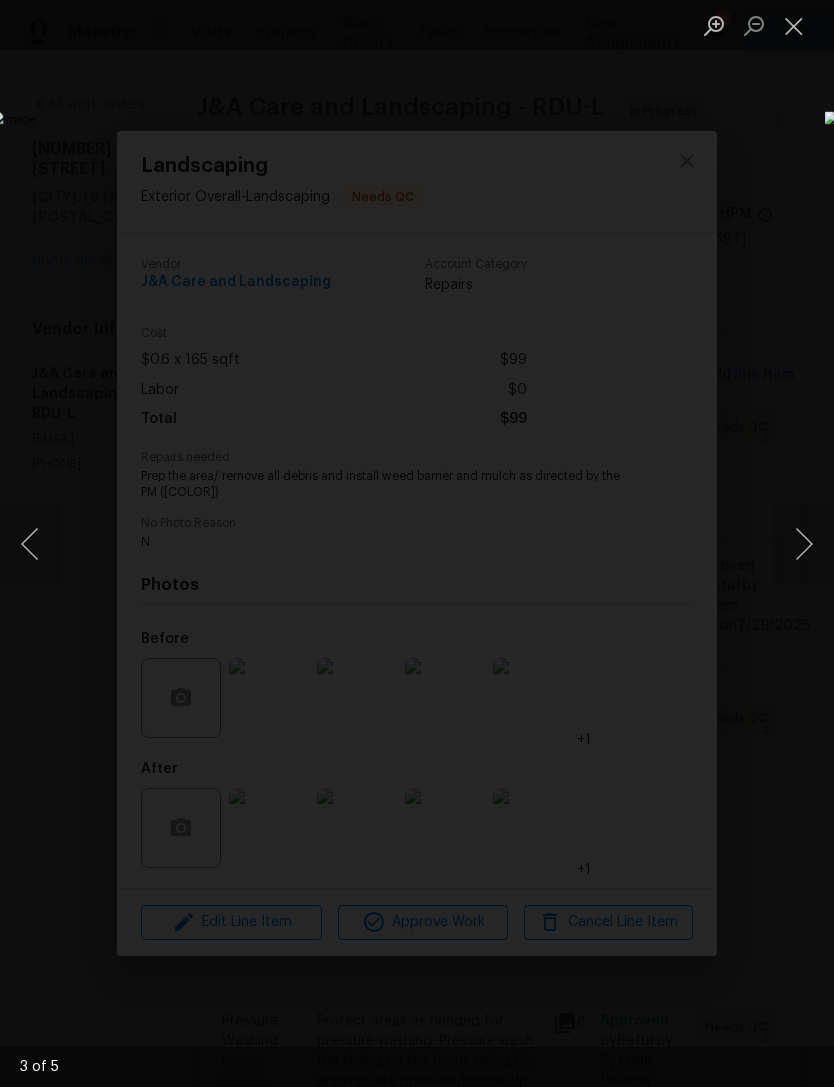 click at bounding box center (804, 544) 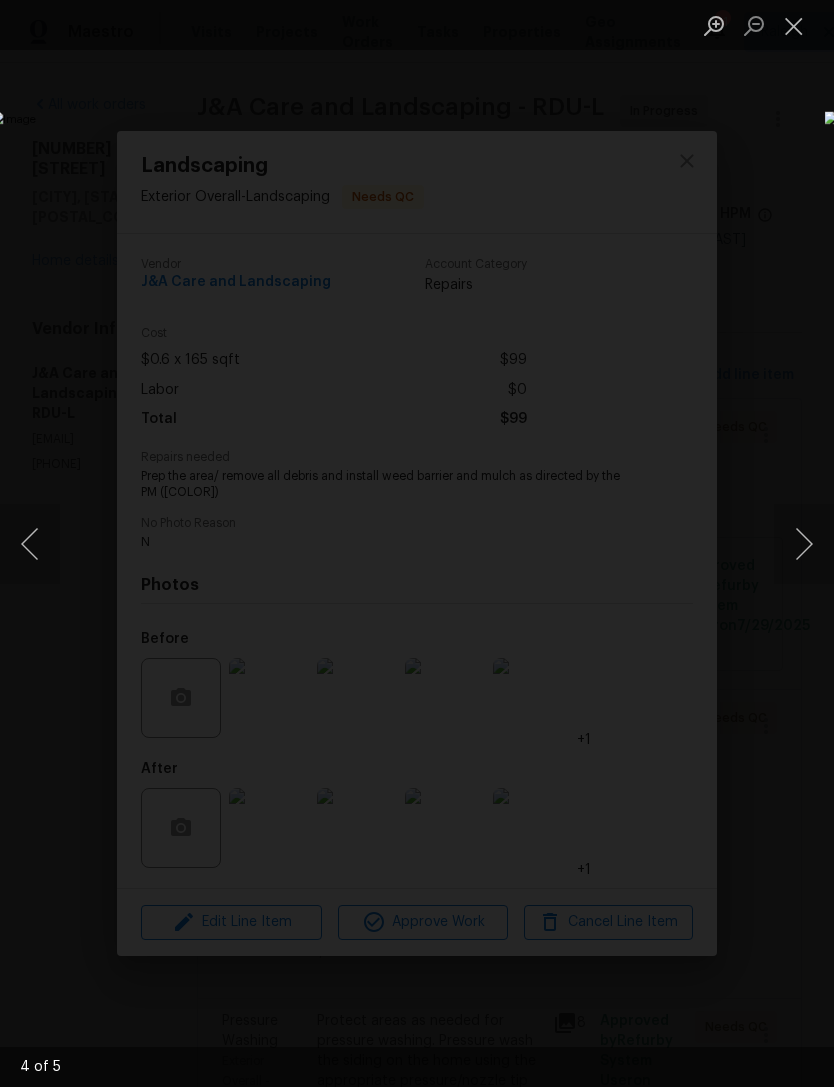 click at bounding box center (804, 544) 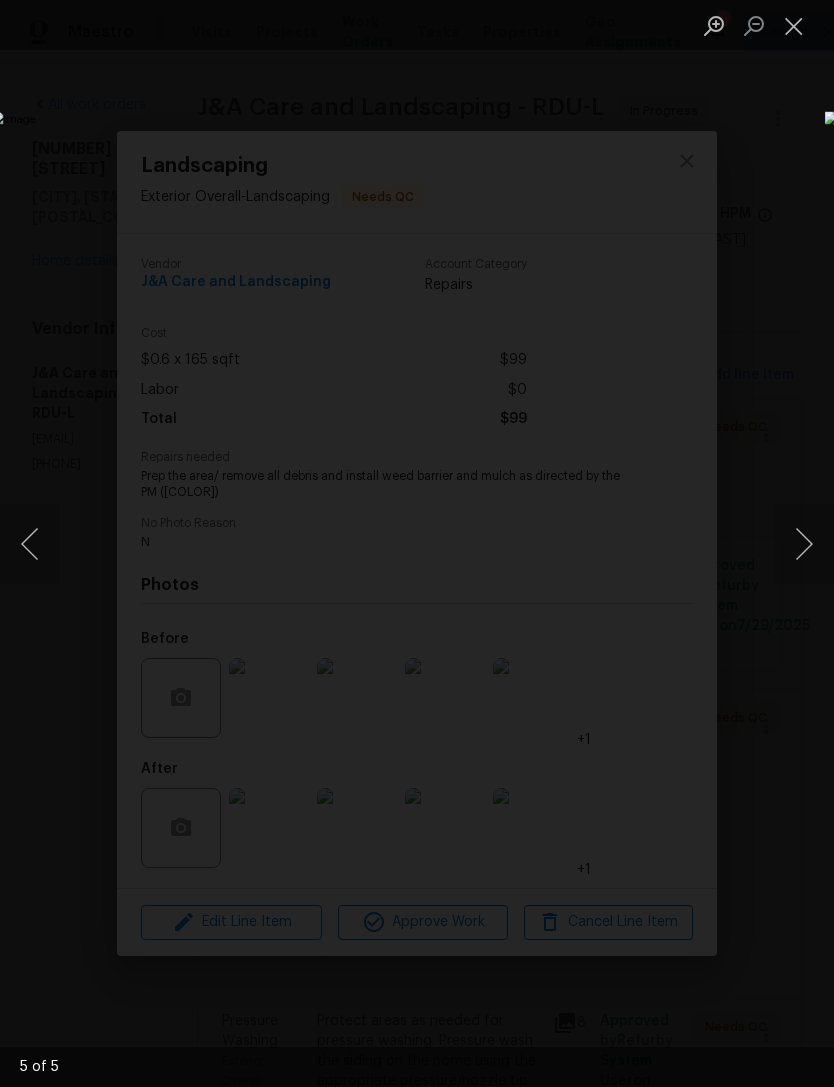 click at bounding box center (804, 544) 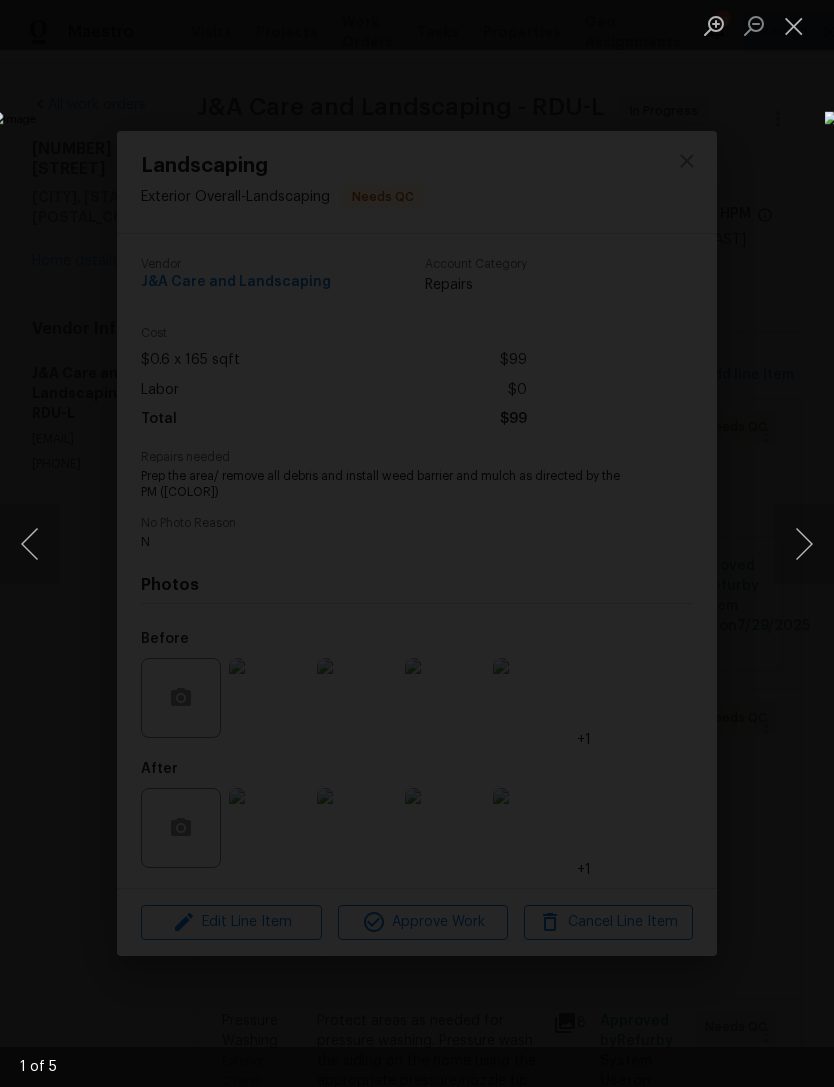 click at bounding box center [794, 25] 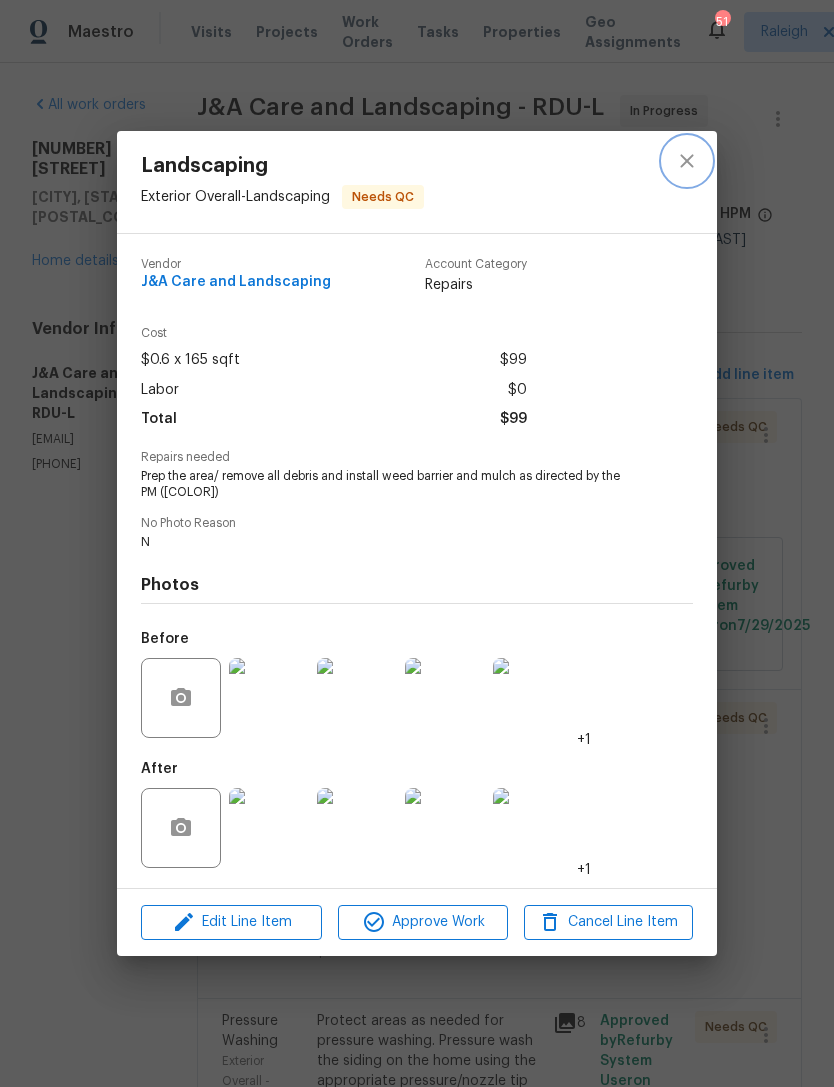 click at bounding box center [687, 161] 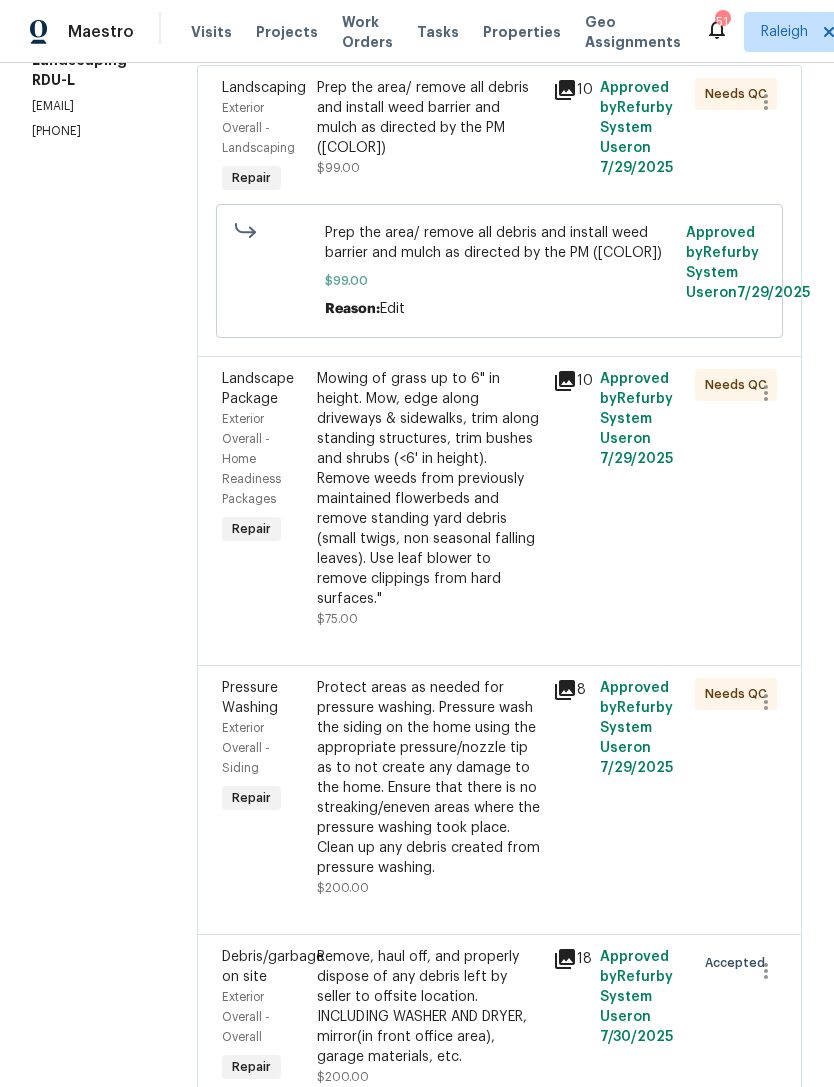scroll, scrollTop: 395, scrollLeft: 0, axis: vertical 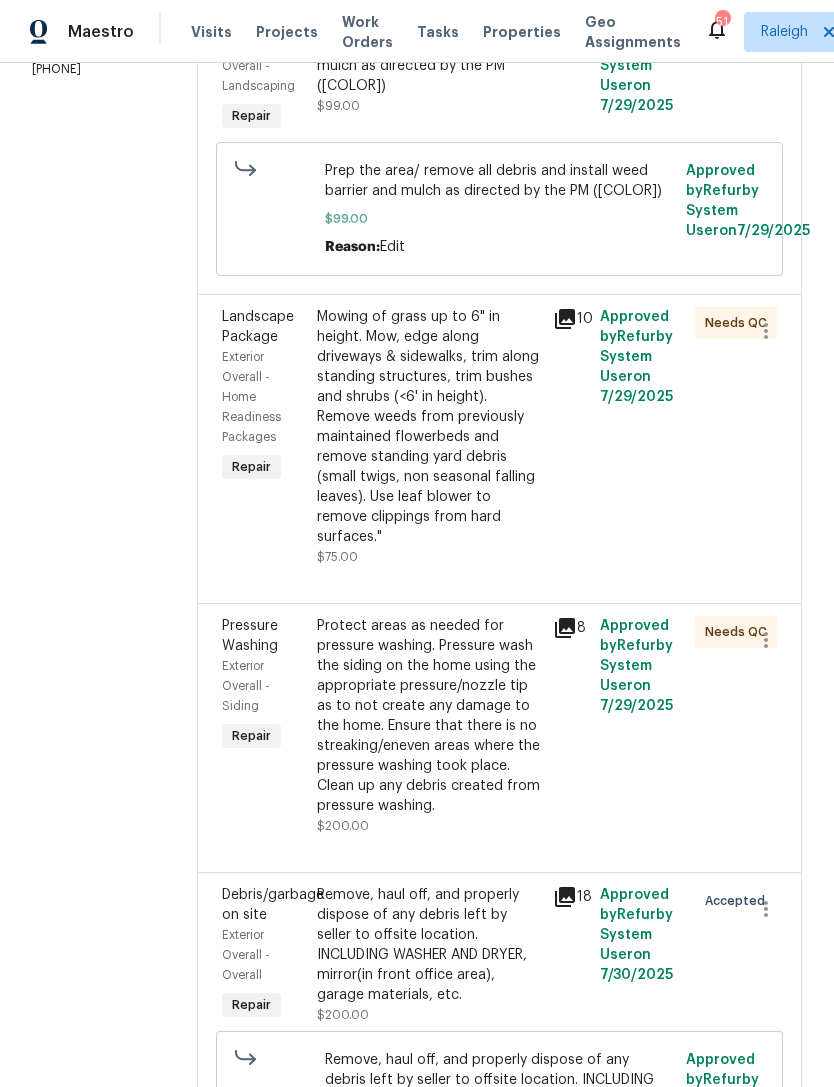 click on "Mowing of grass up to 6" in height. Mow, edge along driveways & sidewalks, trim along standing structures, trim bushes and shrubs (<6' in height). Remove weeds from previously maintained flowerbeds and remove standing yard debris (small twigs, non seasonal falling leaves).  Use leaf blower to remove clippings from hard surfaces."" at bounding box center [429, 427] 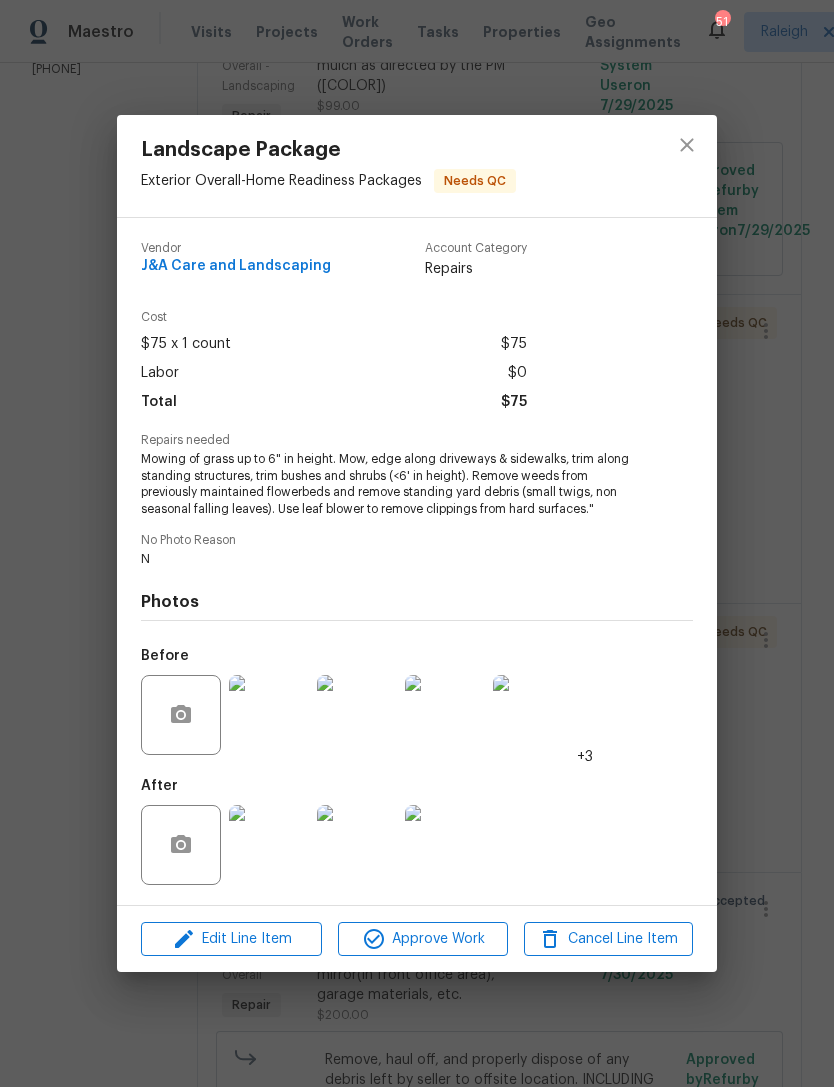 click at bounding box center (357, 845) 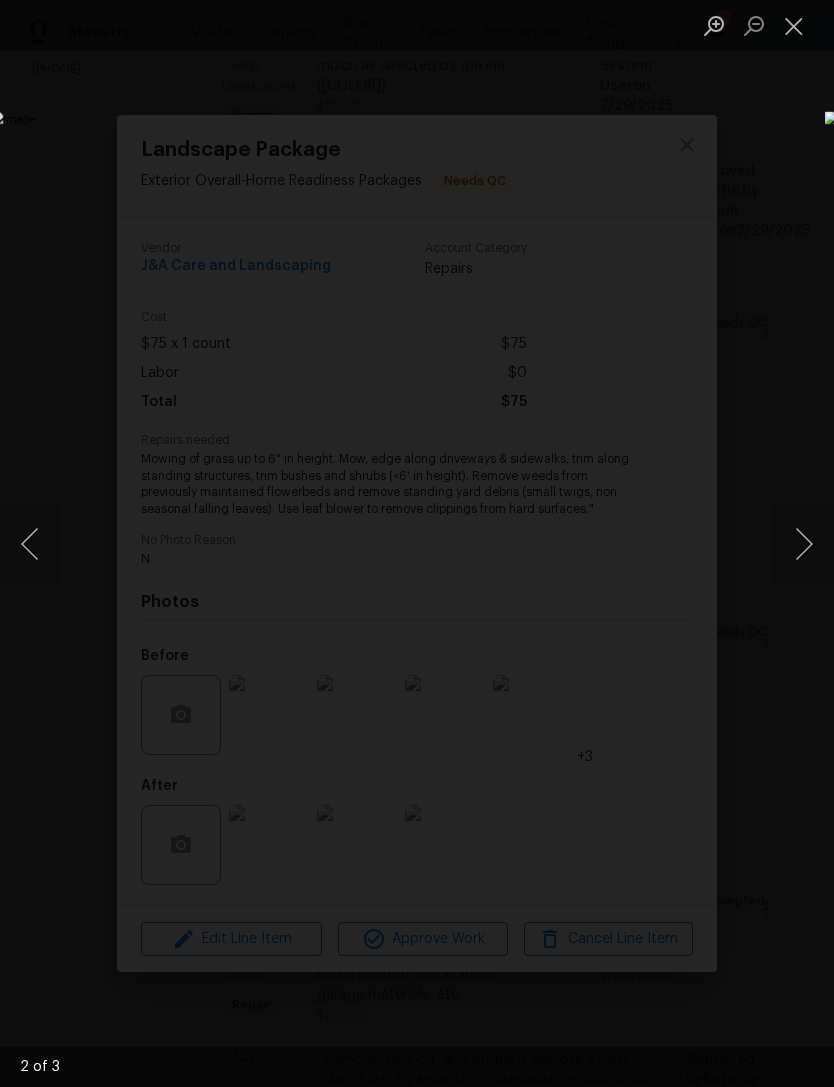 click at bounding box center (794, 25) 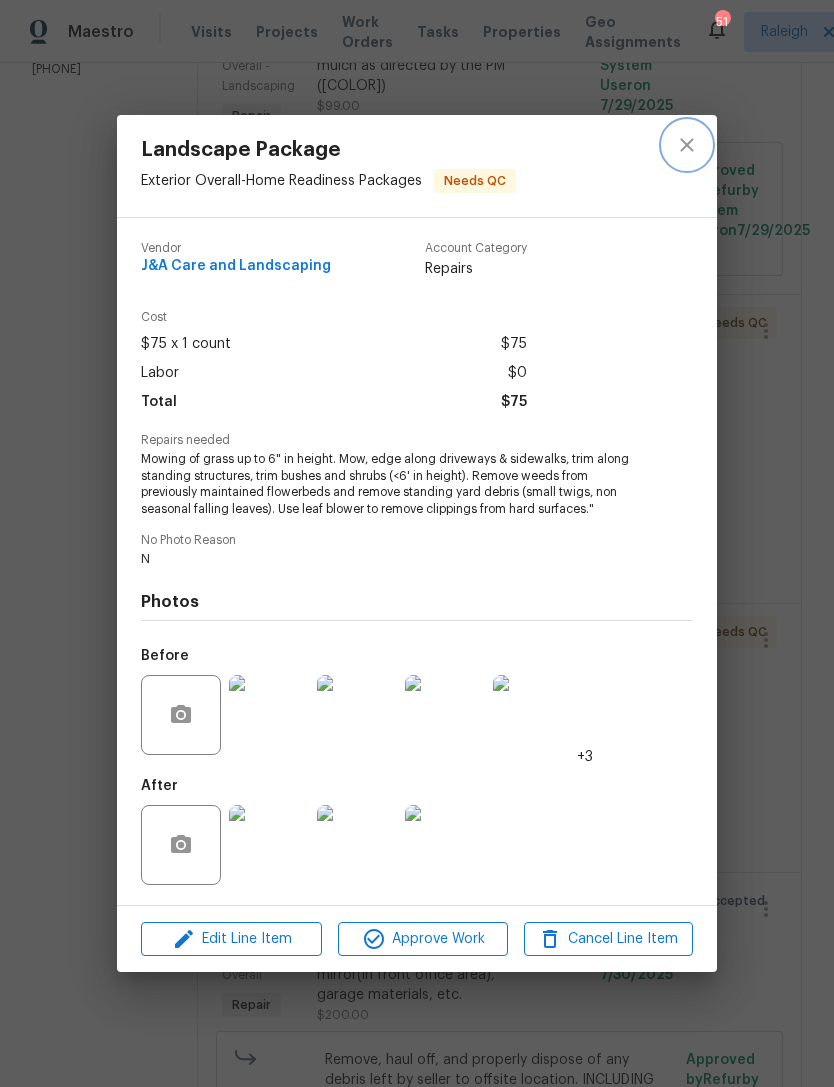 click at bounding box center [687, 145] 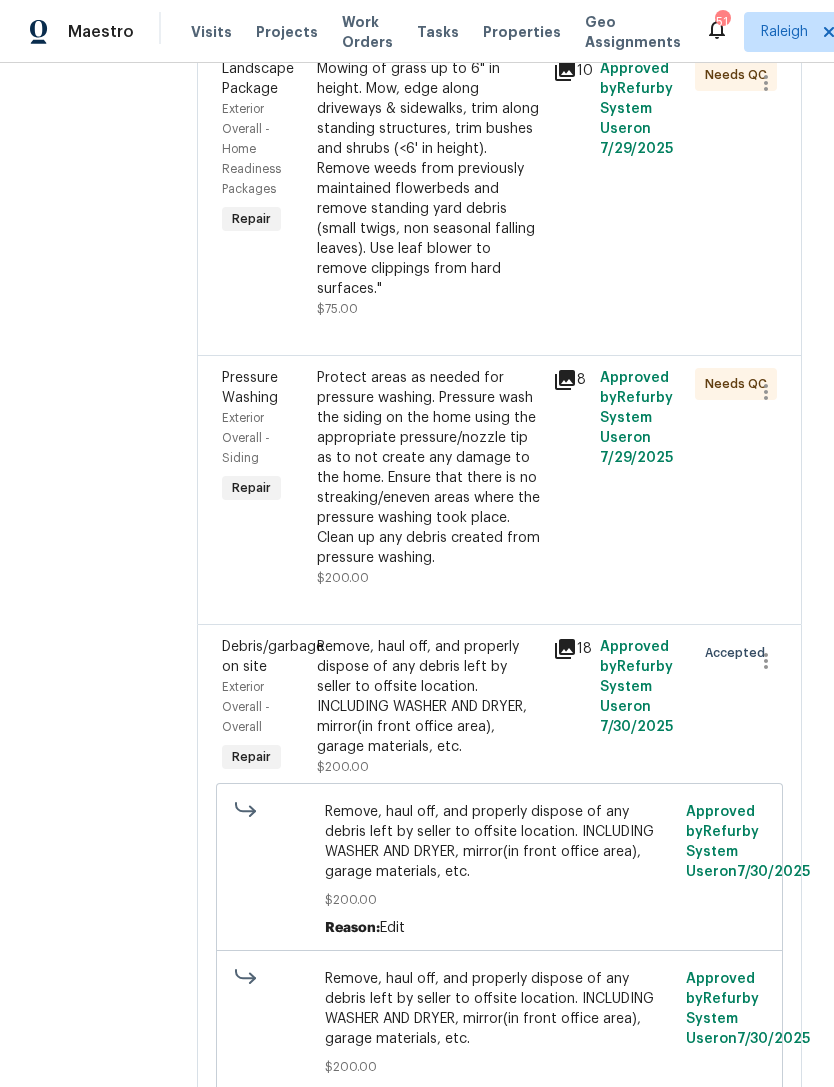 scroll, scrollTop: 657, scrollLeft: 0, axis: vertical 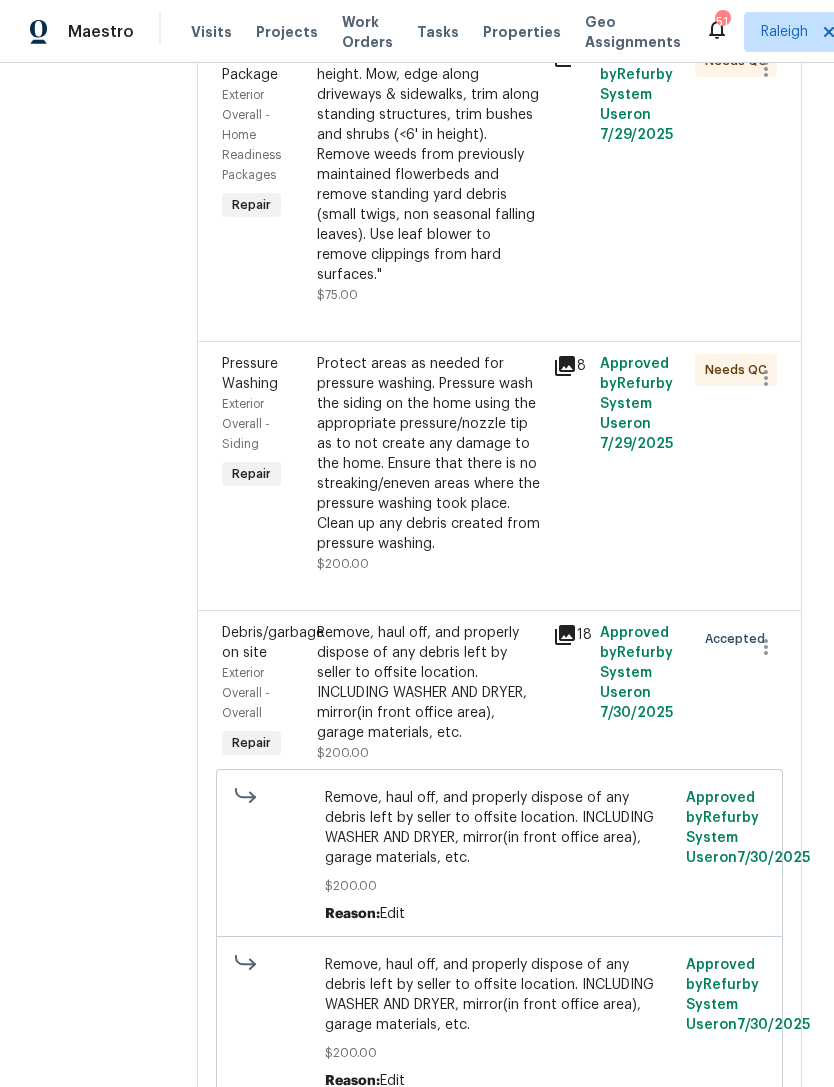 click on "Protect areas as needed for pressure washing. Pressure wash the siding on the home using the appropriate pressure/nozzle tip as to not create any damage to the home. Ensure that there is no streaking/eneven areas where the pressure washing took place. Clean up any debris created from pressure washing." at bounding box center (429, 454) 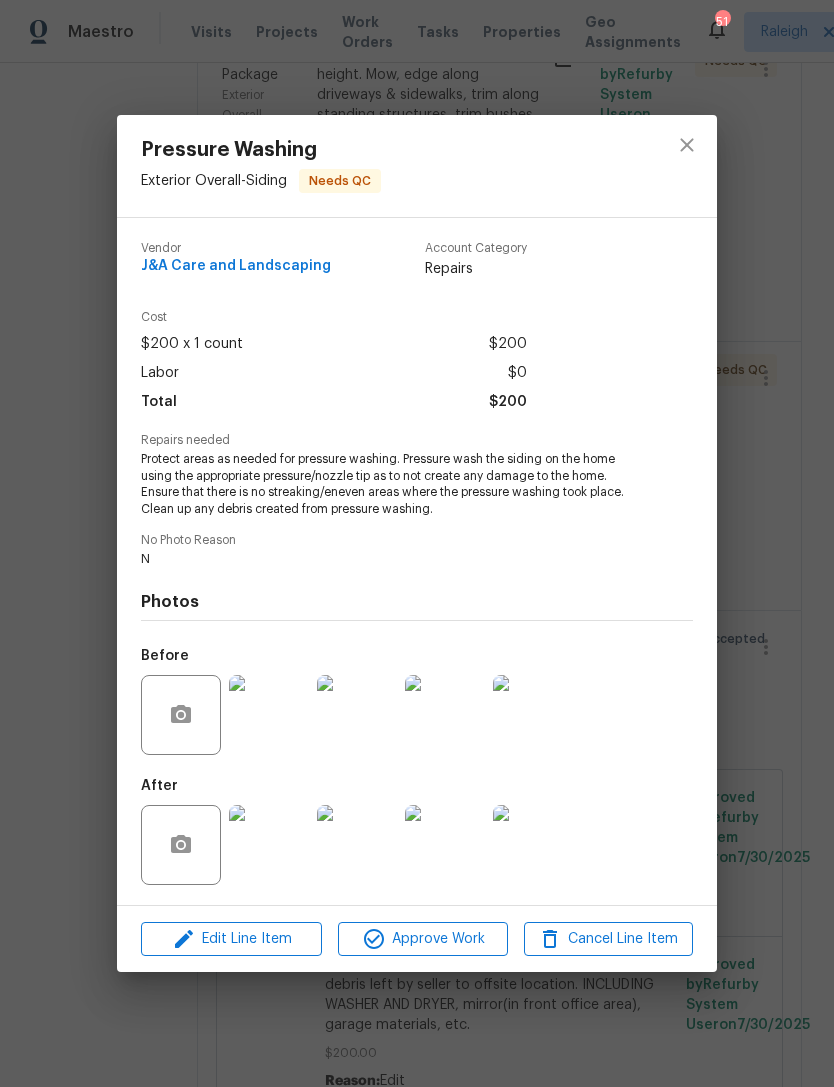 click at bounding box center (269, 845) 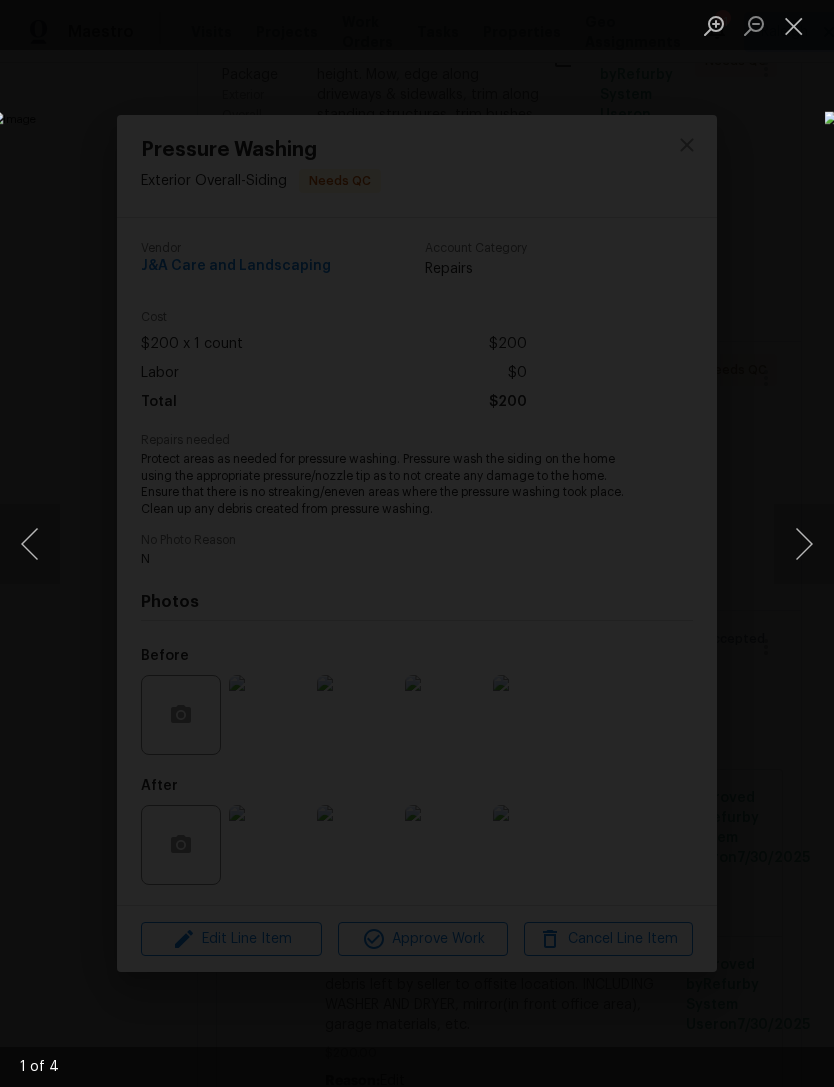 click at bounding box center (804, 544) 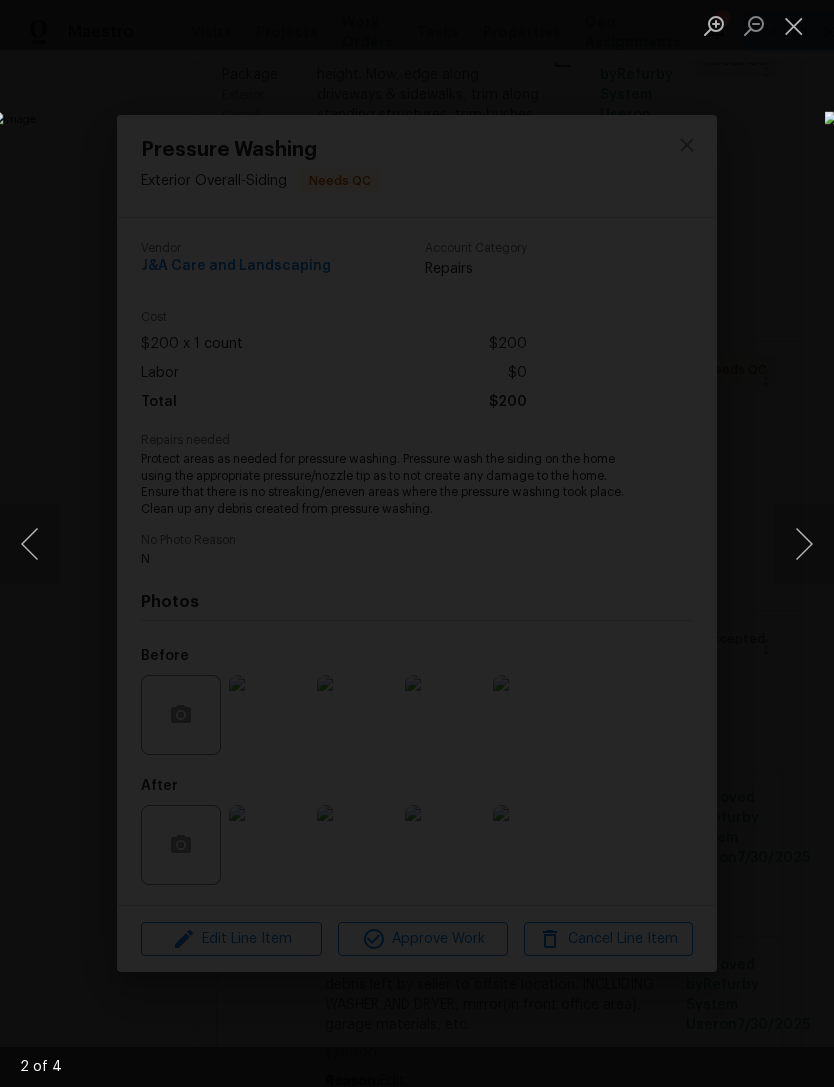 click at bounding box center [804, 544] 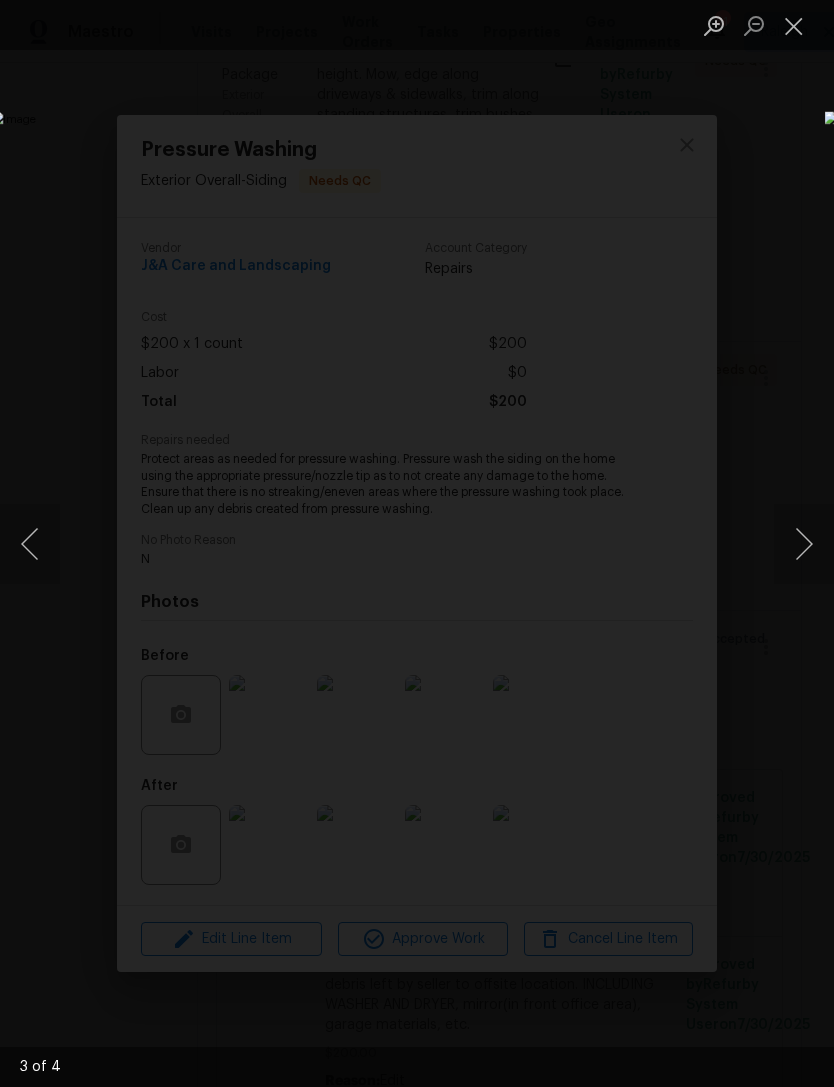 click at bounding box center (804, 544) 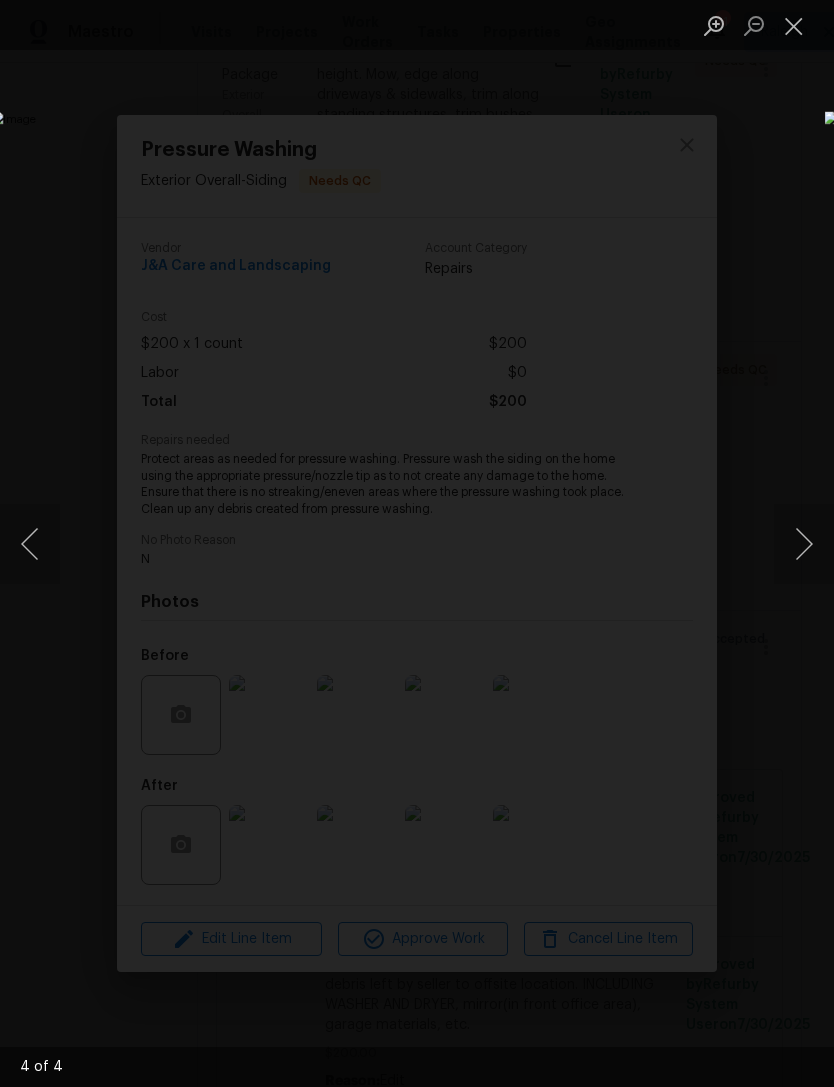 click at bounding box center [804, 544] 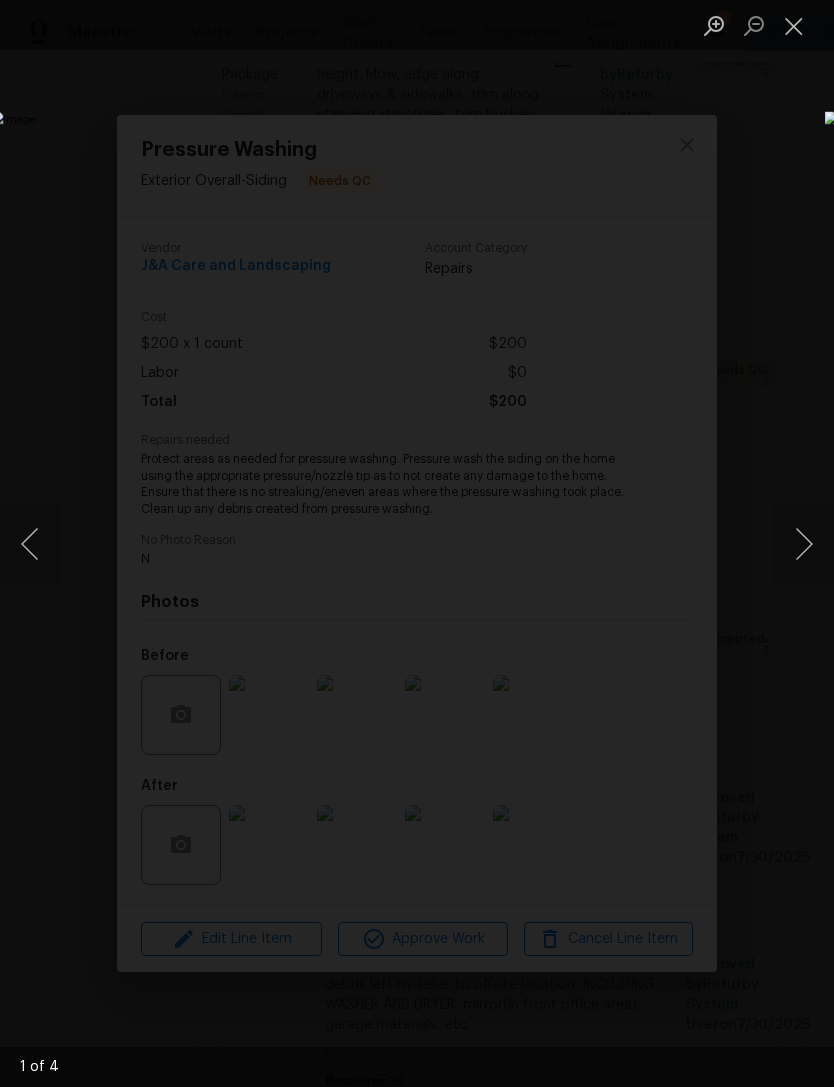 click at bounding box center [794, 25] 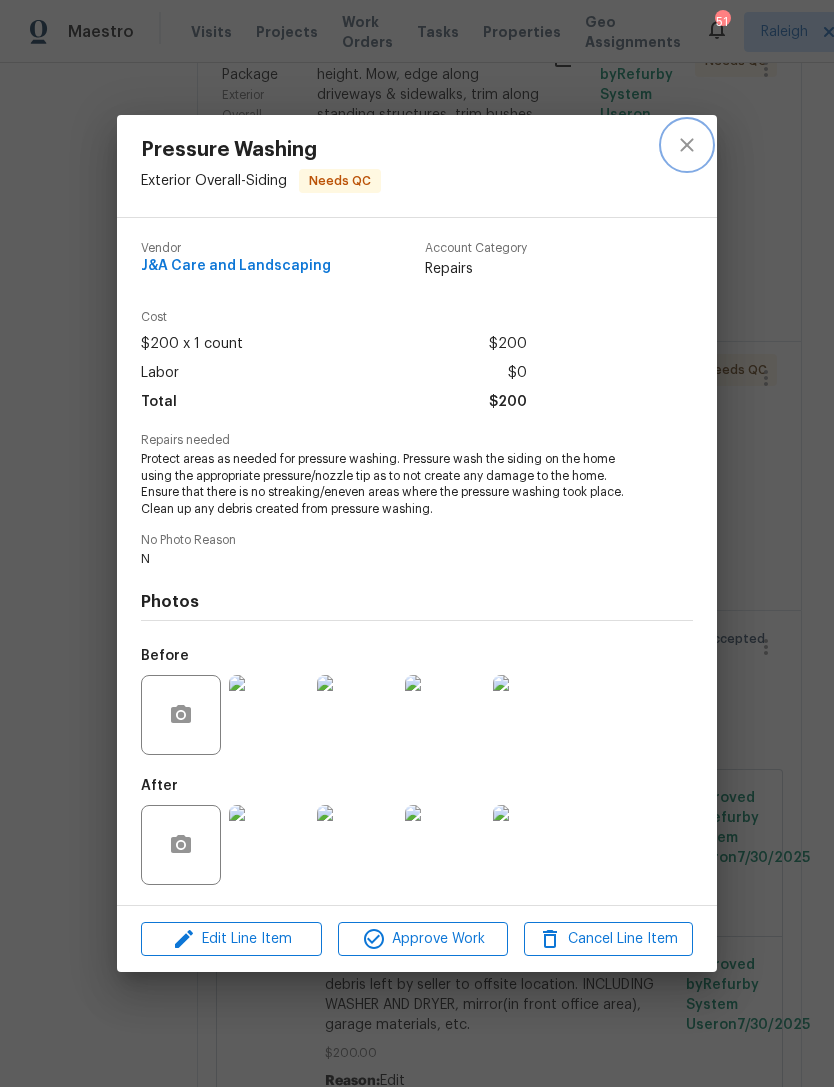 click 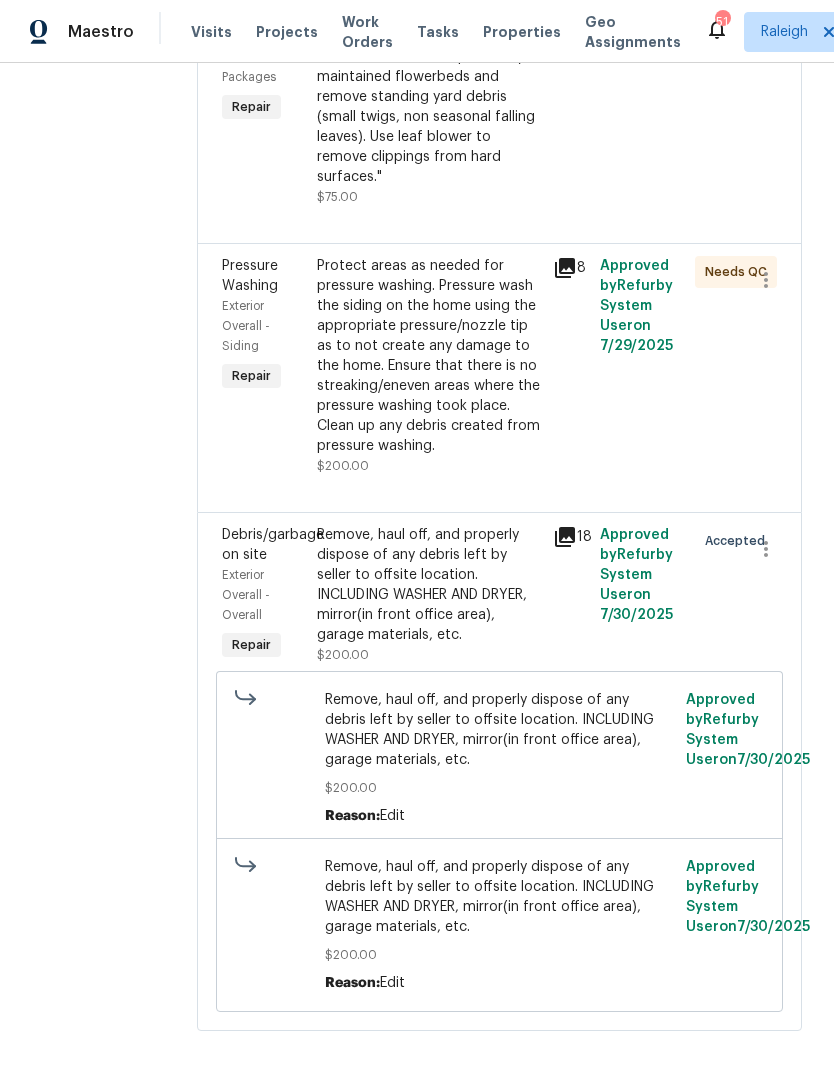 scroll, scrollTop: 824, scrollLeft: 0, axis: vertical 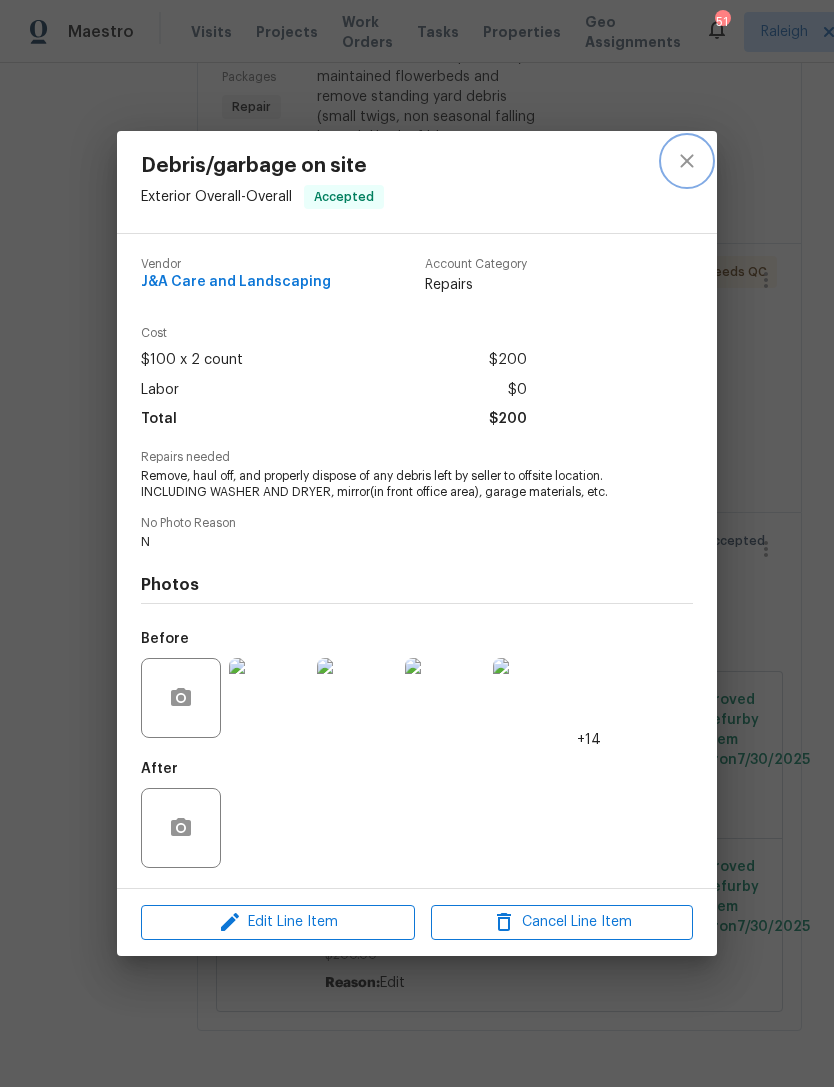 click 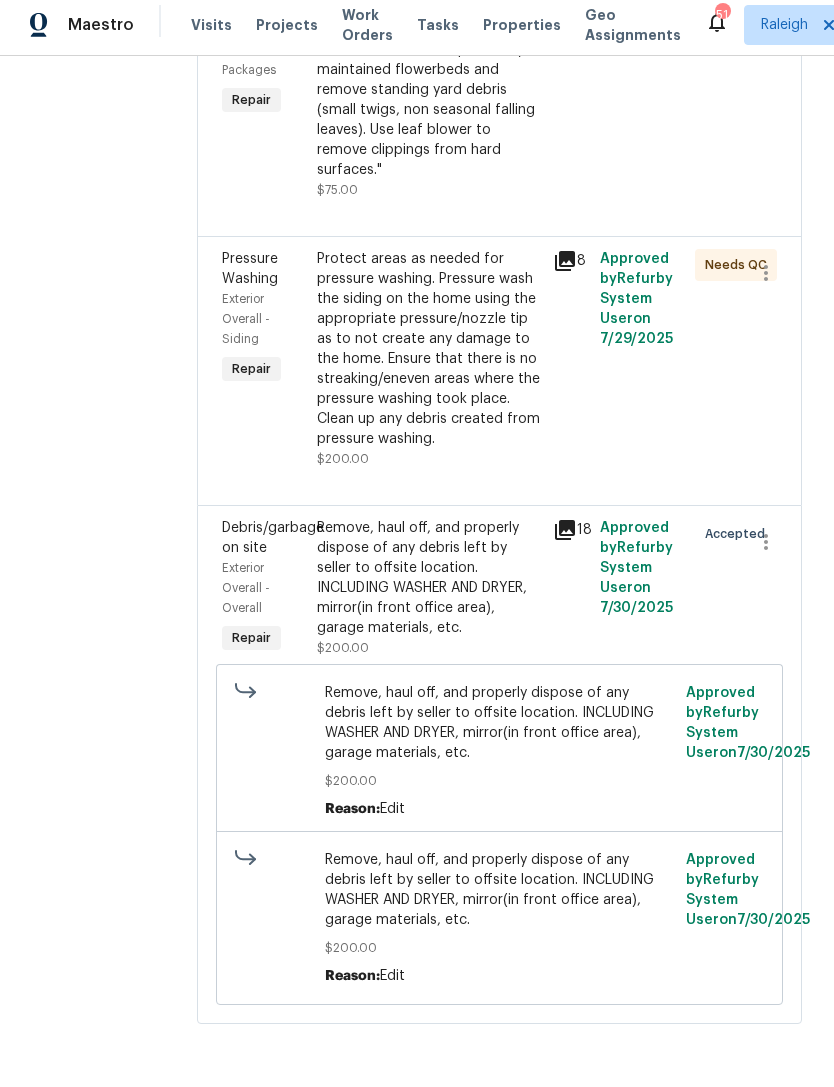 scroll, scrollTop: 0, scrollLeft: 0, axis: both 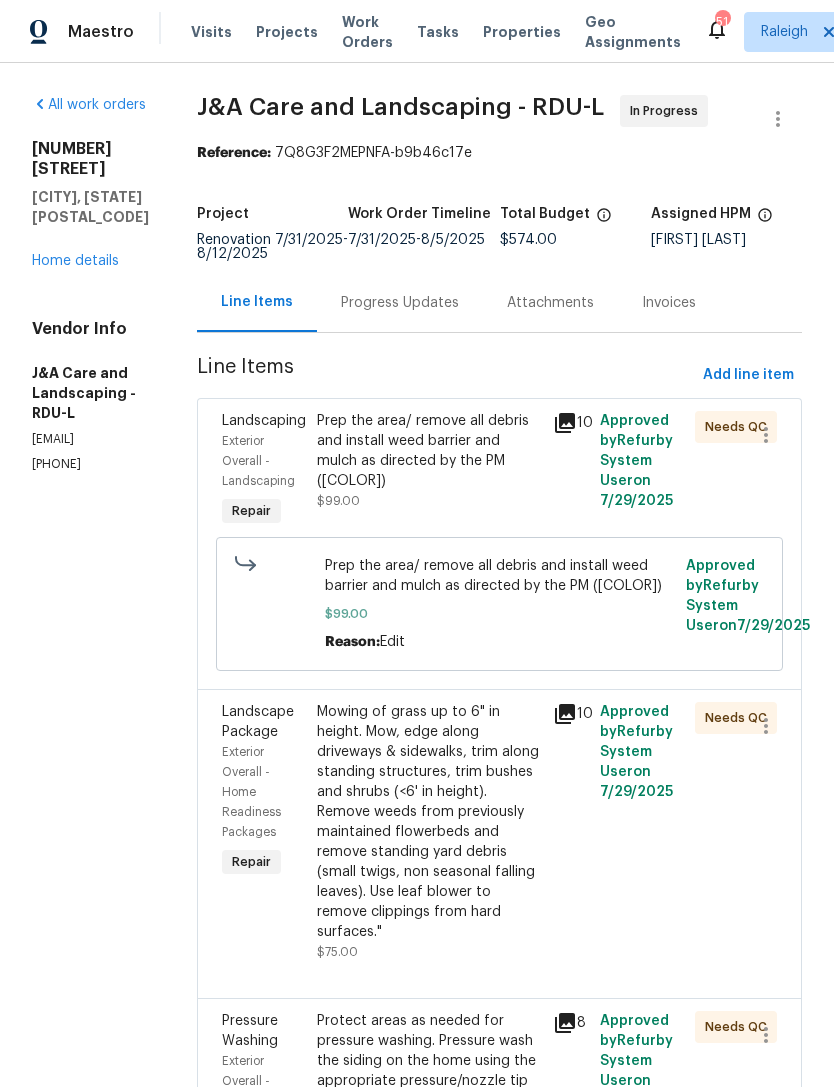 click on "Home details" at bounding box center [75, 261] 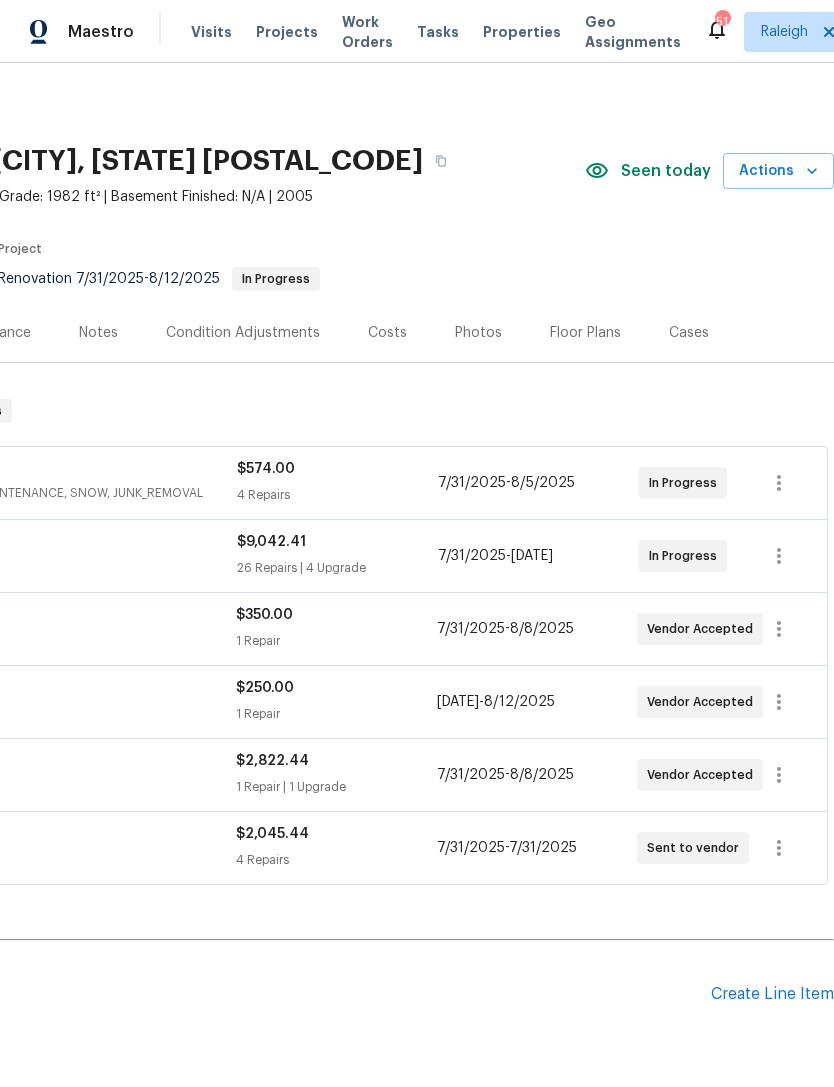 scroll, scrollTop: 0, scrollLeft: 297, axis: horizontal 